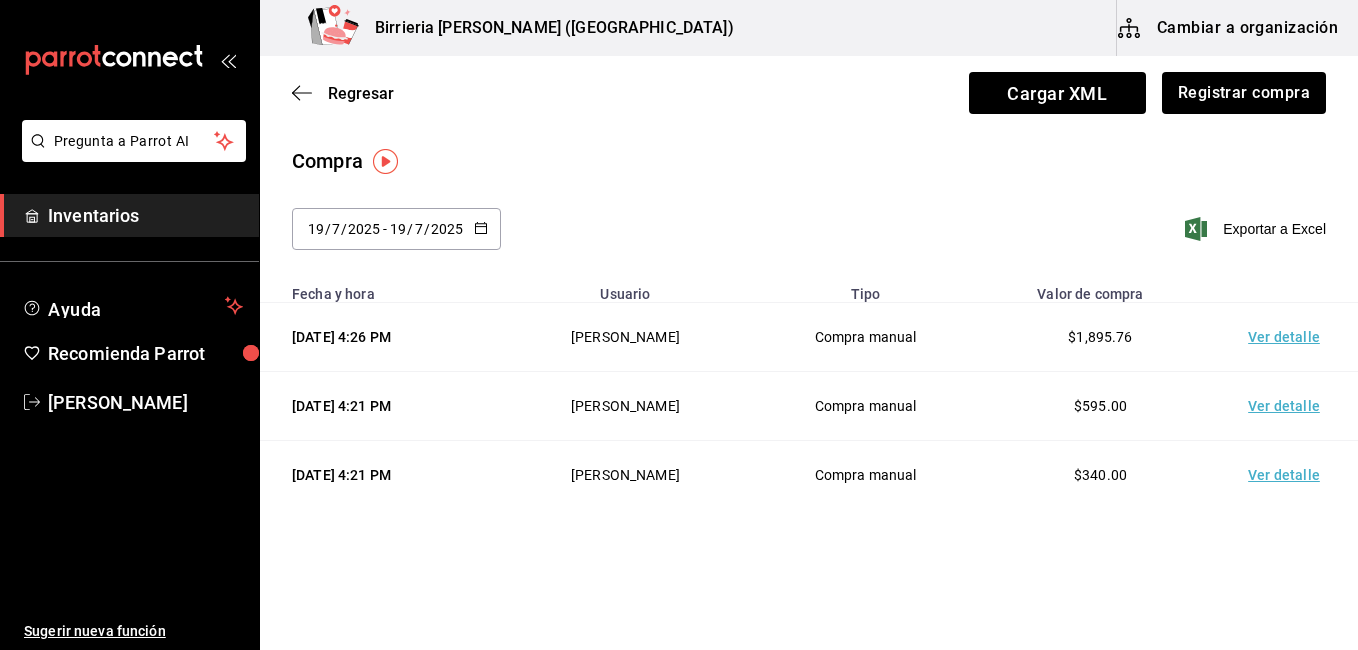 scroll, scrollTop: 0, scrollLeft: 0, axis: both 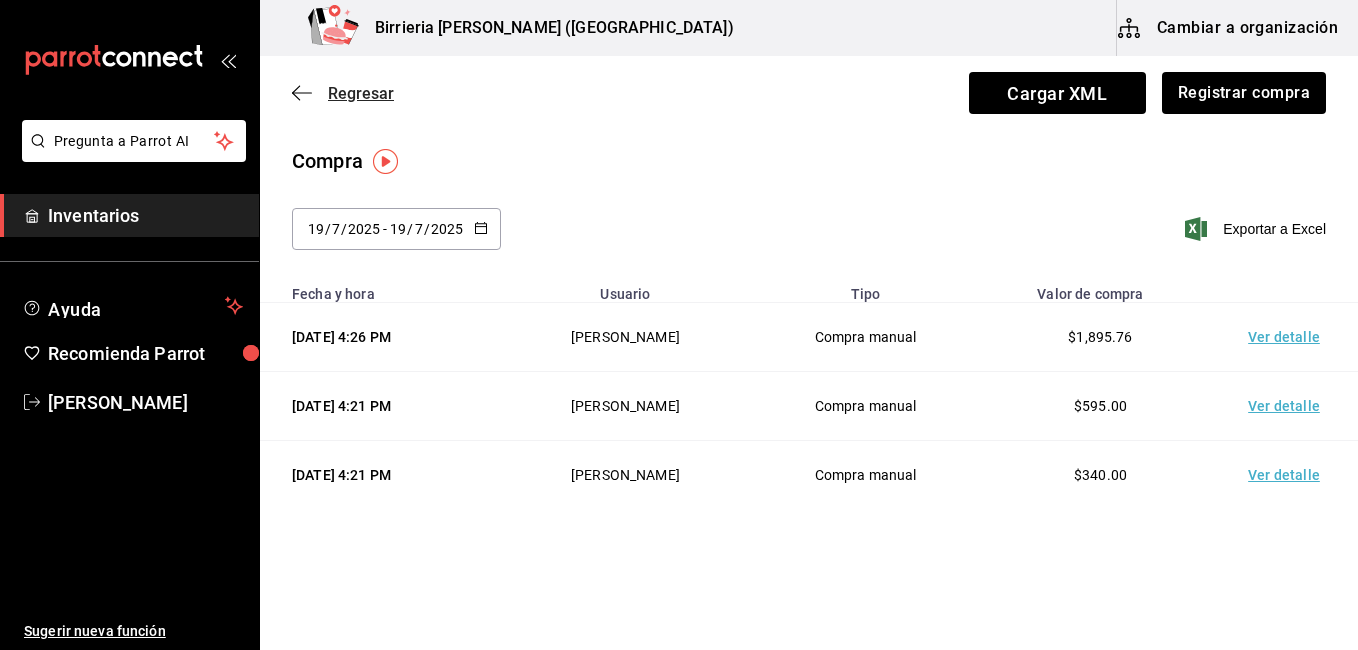 click on "Regresar" at bounding box center [361, 93] 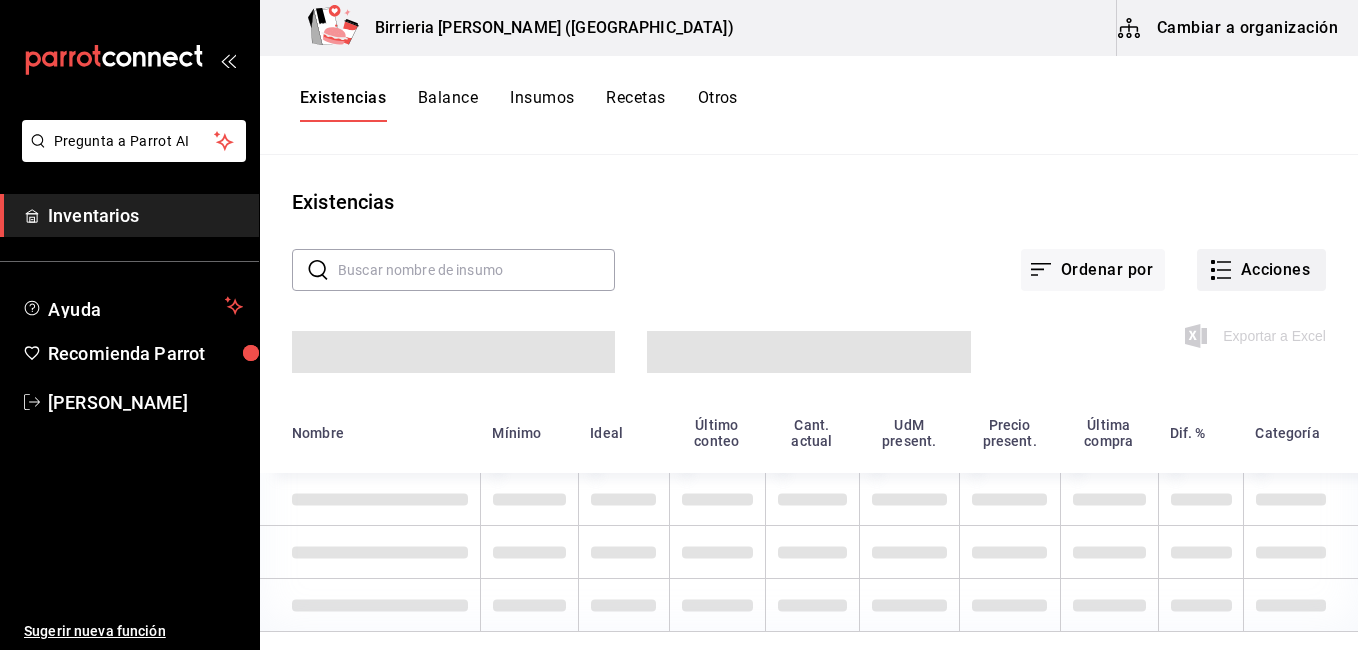 click on "Acciones" at bounding box center [1261, 270] 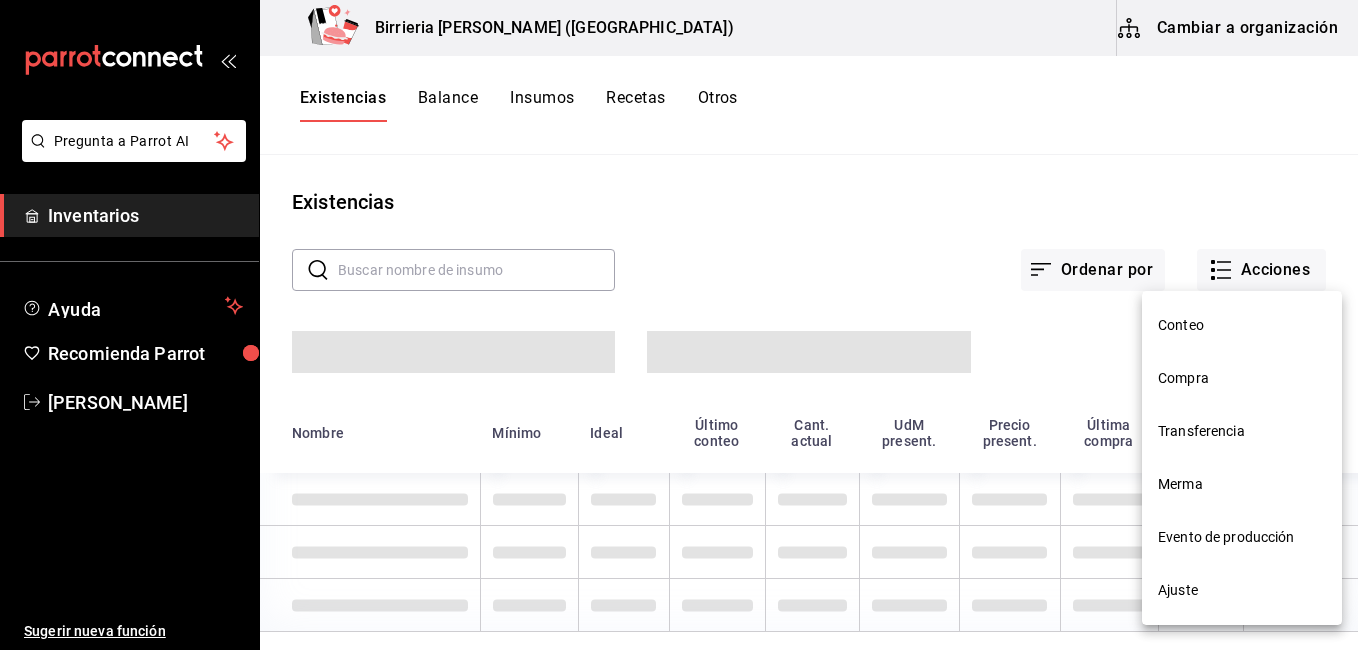 click on "Merma" at bounding box center (1242, 484) 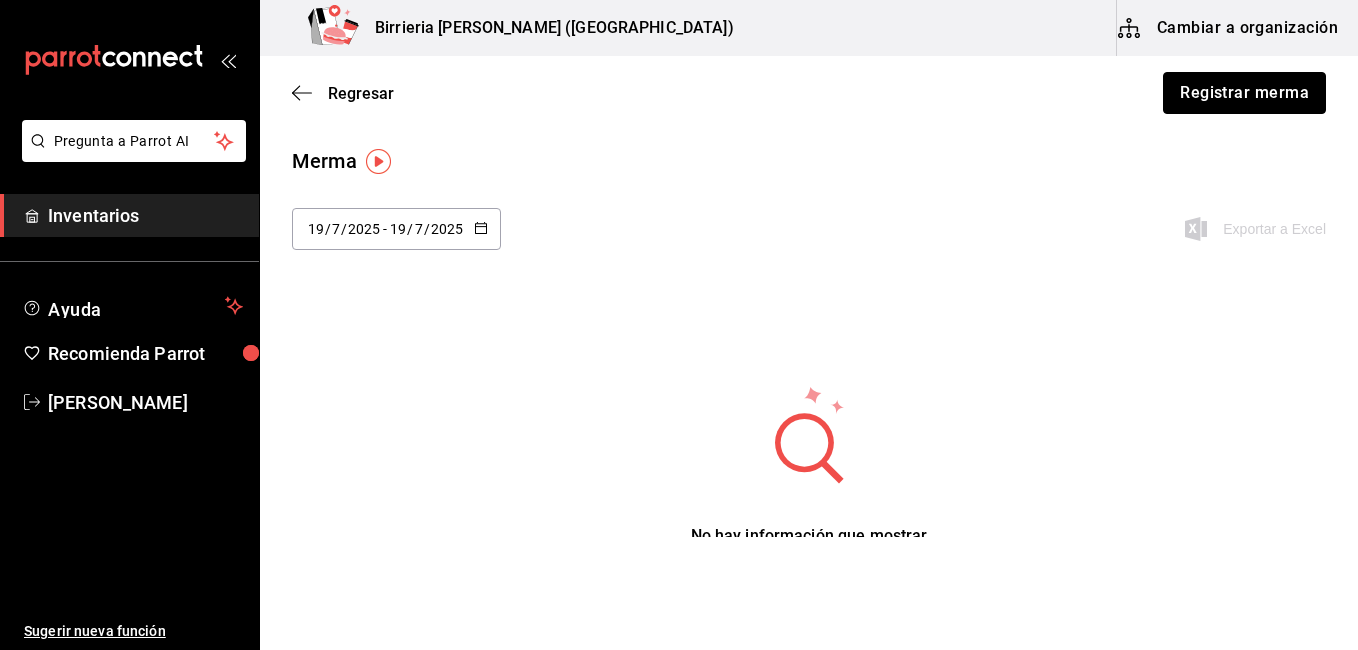 click on "Registrar merma" at bounding box center [1244, 93] 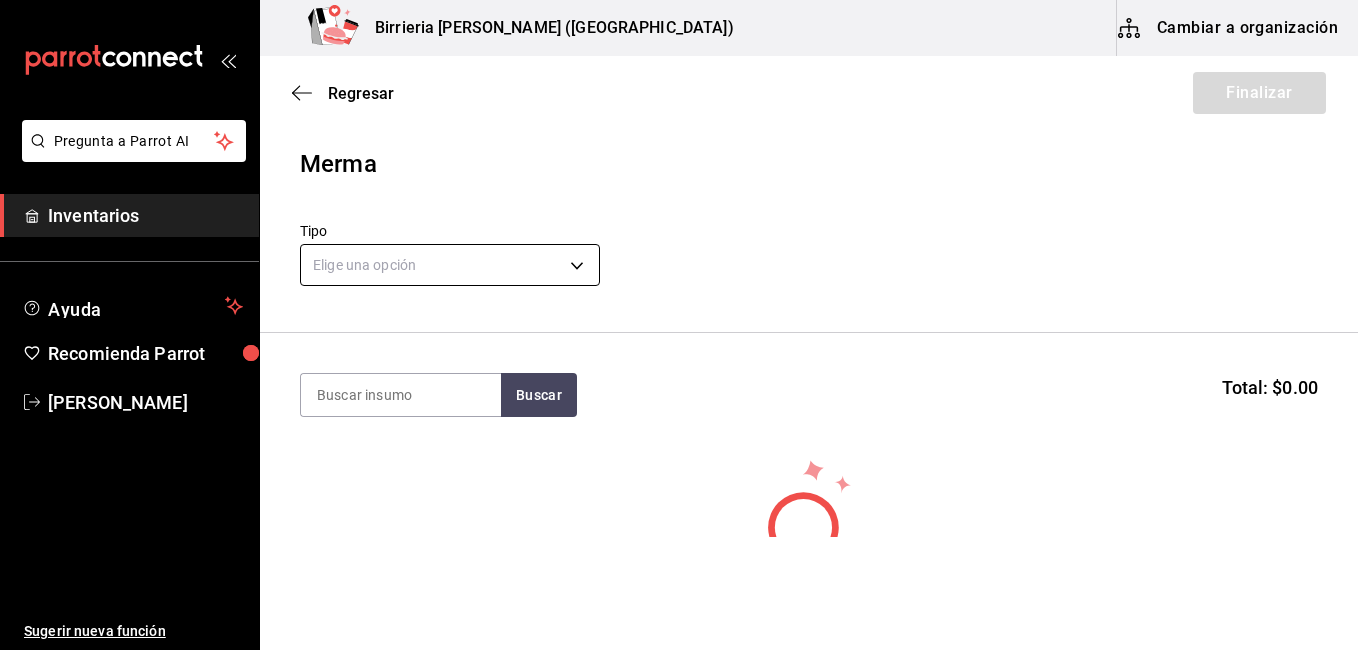 click on "Pregunta a Parrot AI Inventarios   Ayuda Recomienda Parrot   [PERSON_NAME]   Sugerir nueva función   Birrieria [PERSON_NAME] ([GEOGRAPHIC_DATA]) Cambiar a organización Regresar Finalizar Merma Tipo Elige una opción default Buscar Total: $0.00 No hay insumos a mostrar. Busca un insumo para agregarlo a la lista GANA 1 MES GRATIS EN TU SUSCRIPCIÓN AQUÍ ¿Recuerdas cómo empezó tu restaurante?
[DATE] puedes ayudar a un colega a tener el mismo cambio que tú viviste.
Recomienda Parrot directamente desde tu Portal Administrador.
Es fácil y rápido.
🎁 Por cada restaurante que se una, ganas 1 mes gratis. Ver video tutorial Ir a video Ver video tutorial Ir a video Pregunta a Parrot AI Inventarios   Ayuda Recomienda Parrot   [PERSON_NAME]   Sugerir nueva función   Editar Eliminar Visitar centro de ayuda [PHONE_NUMBER] [EMAIL_ADDRESS][DOMAIN_NAME] Visitar centro de ayuda [PHONE_NUMBER] [EMAIL_ADDRESS][DOMAIN_NAME]" at bounding box center (679, 268) 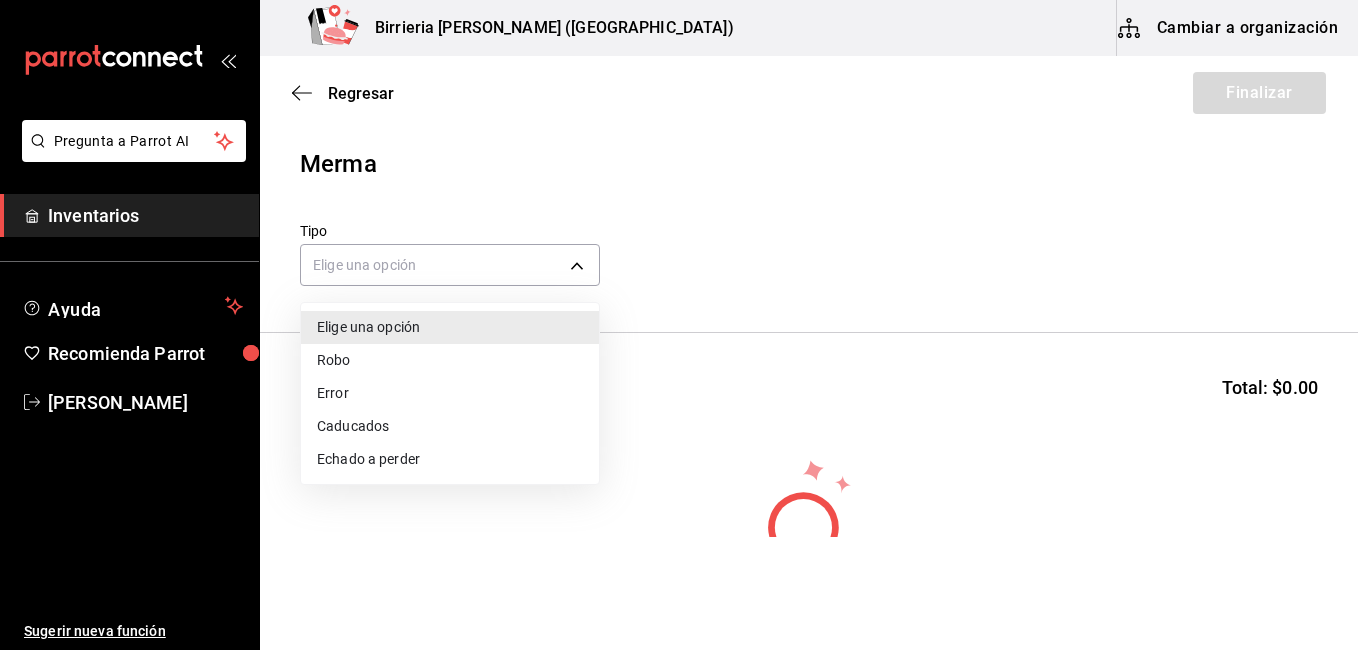 click on "Error" at bounding box center [450, 393] 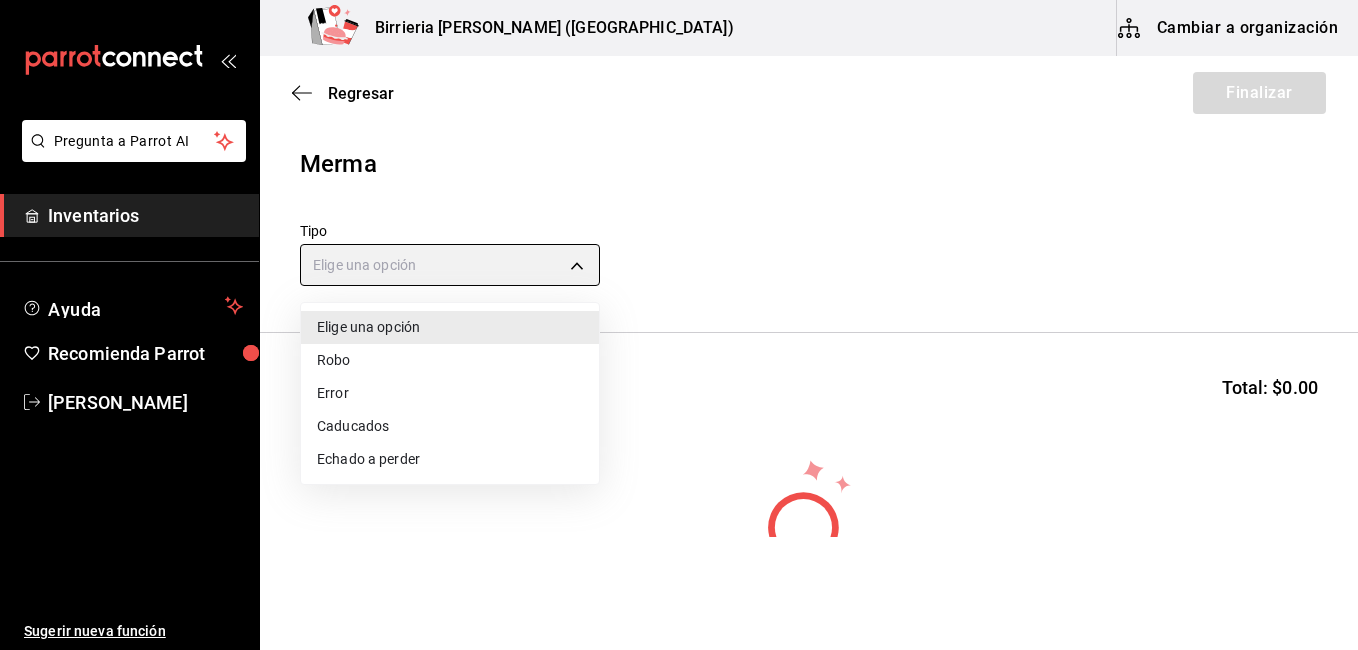 type on "ERROR" 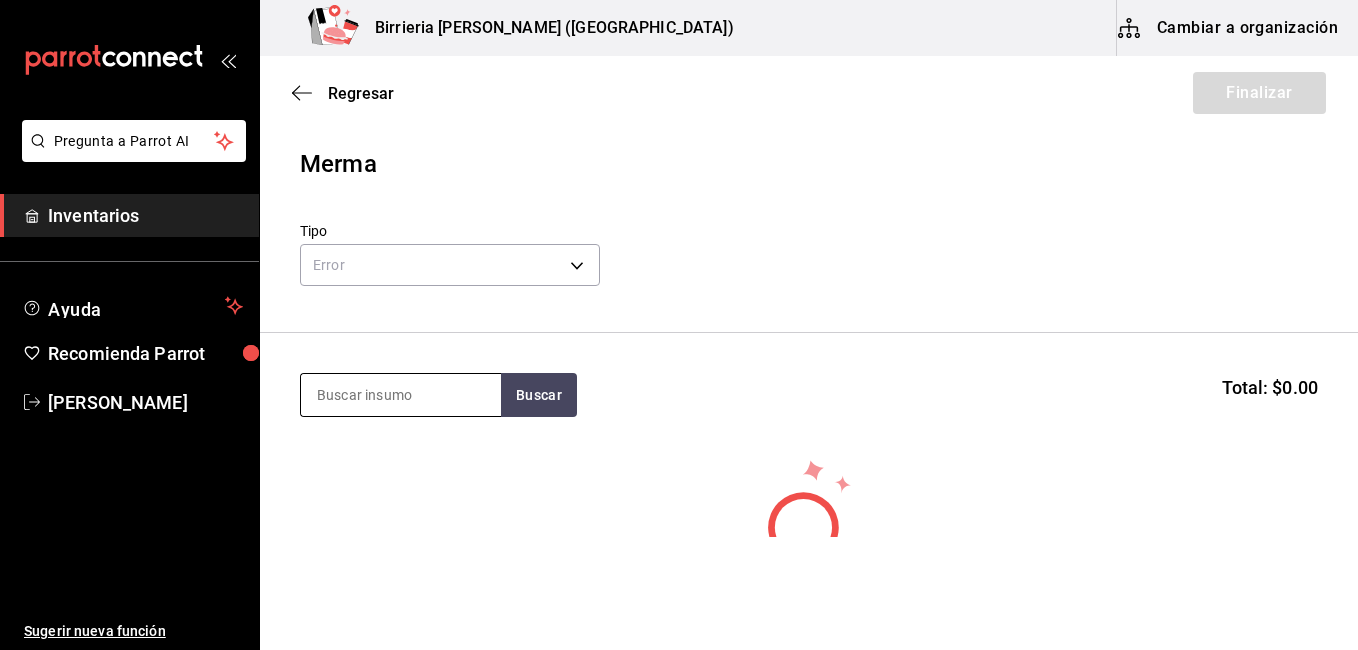 click at bounding box center (401, 395) 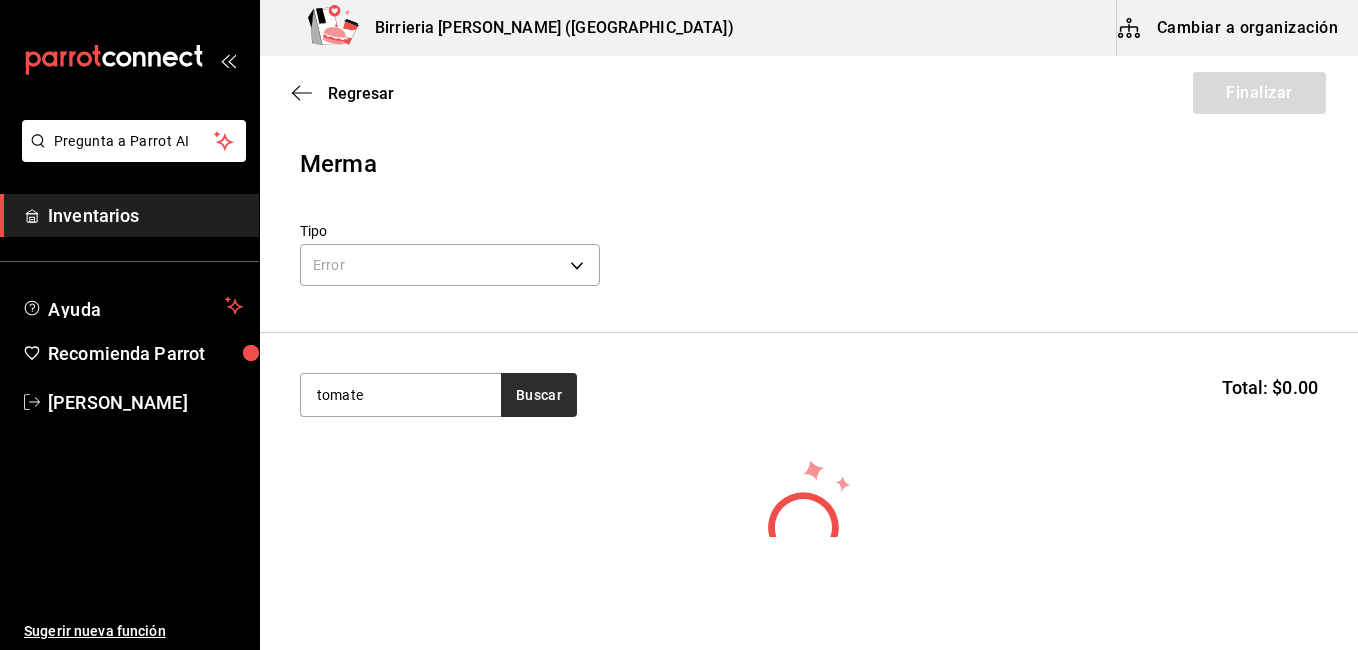 type on "tomate" 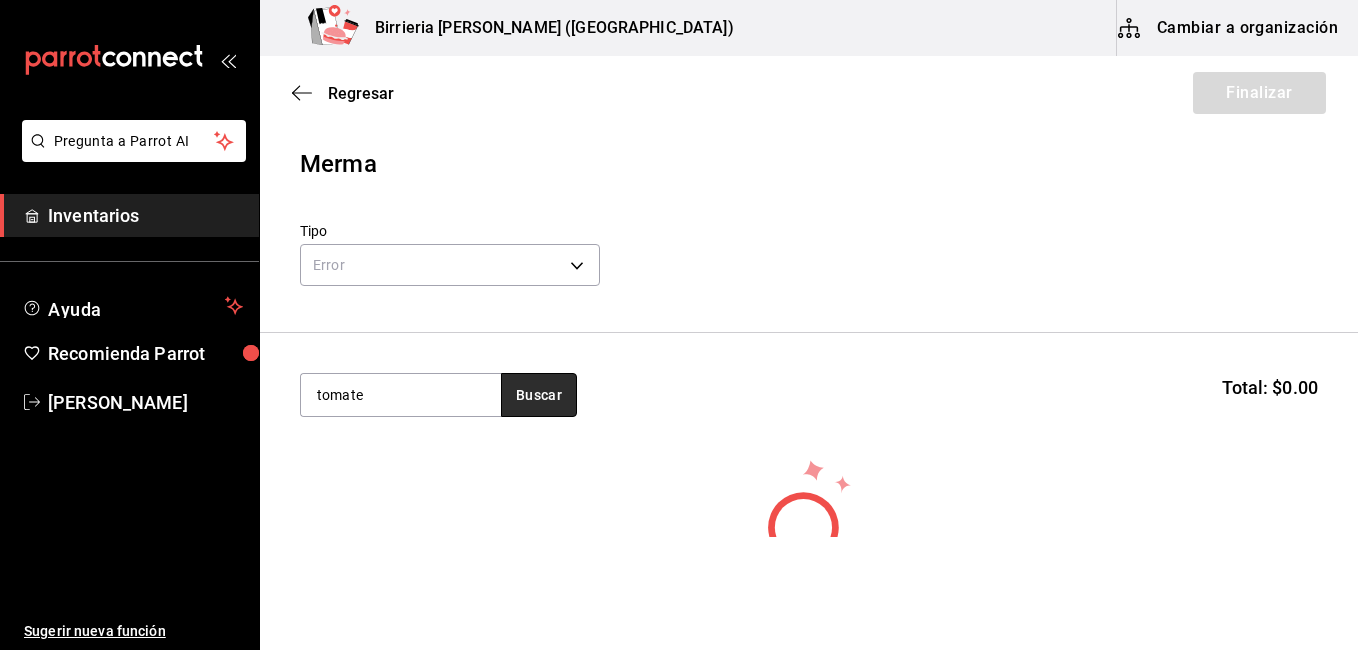 click on "Buscar" at bounding box center [539, 395] 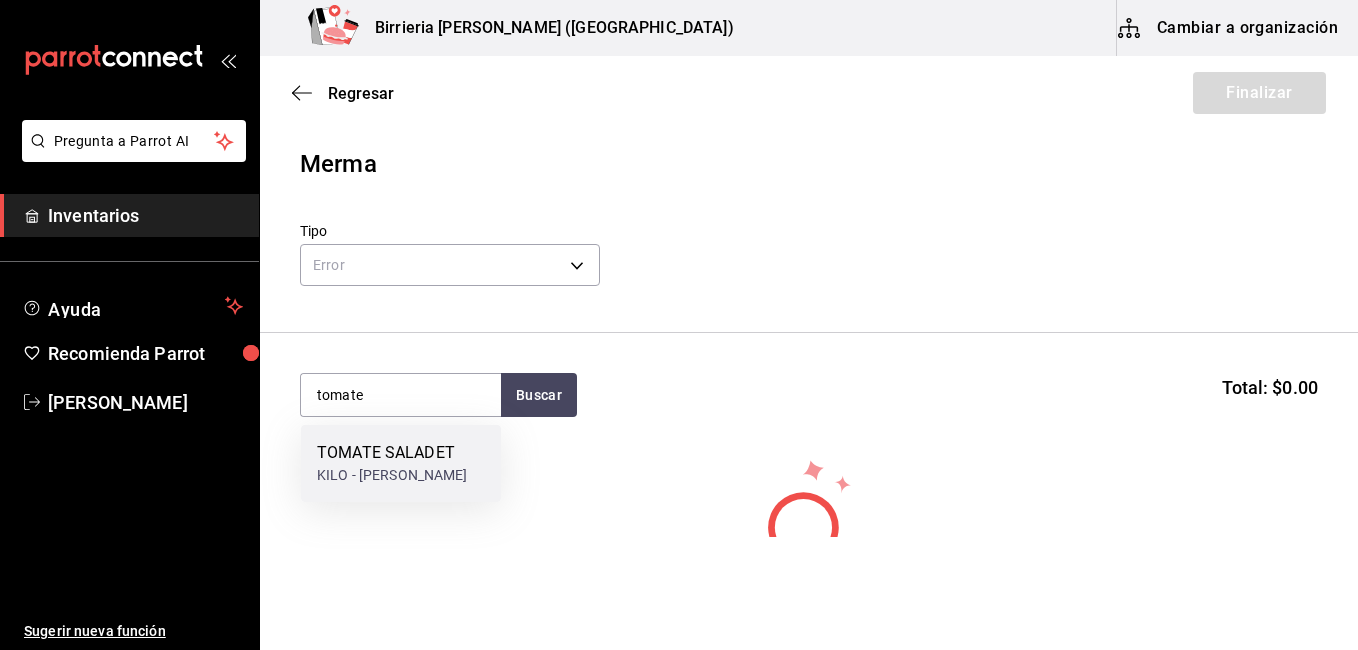 click on "KILO - [PERSON_NAME]" at bounding box center [392, 475] 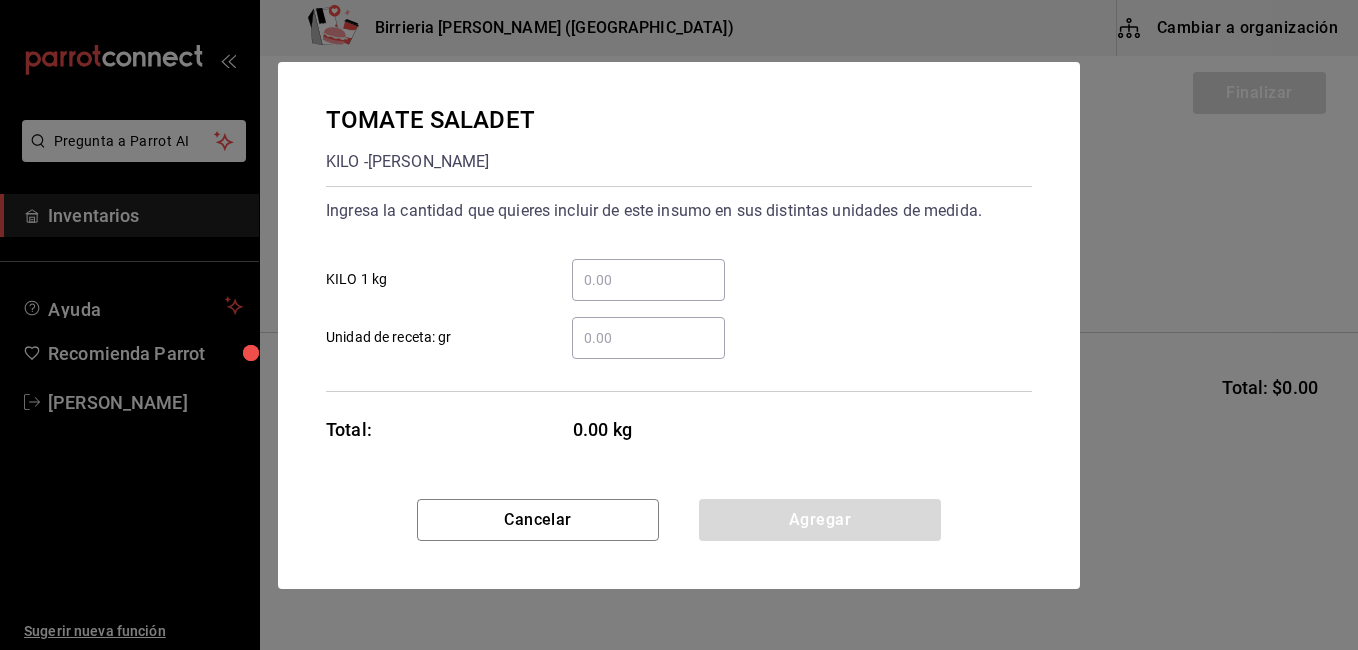 click on "​ Unidad de receta: gr" at bounding box center (648, 338) 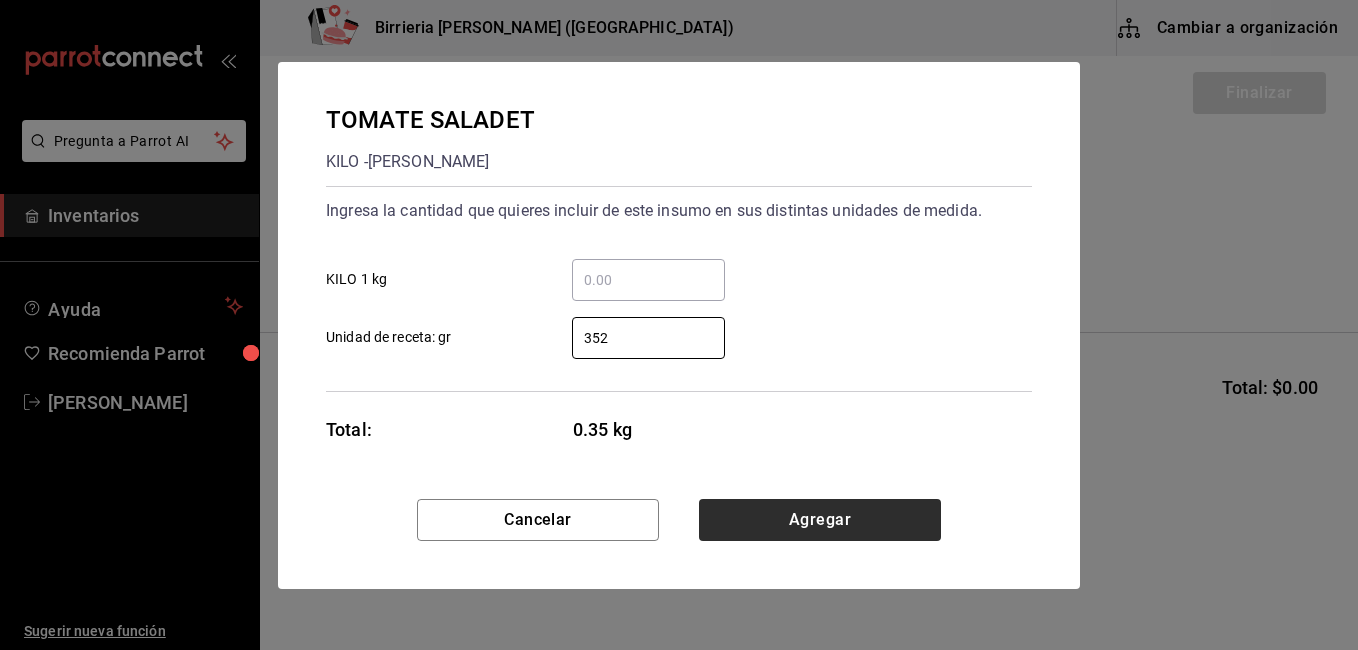 type on "352" 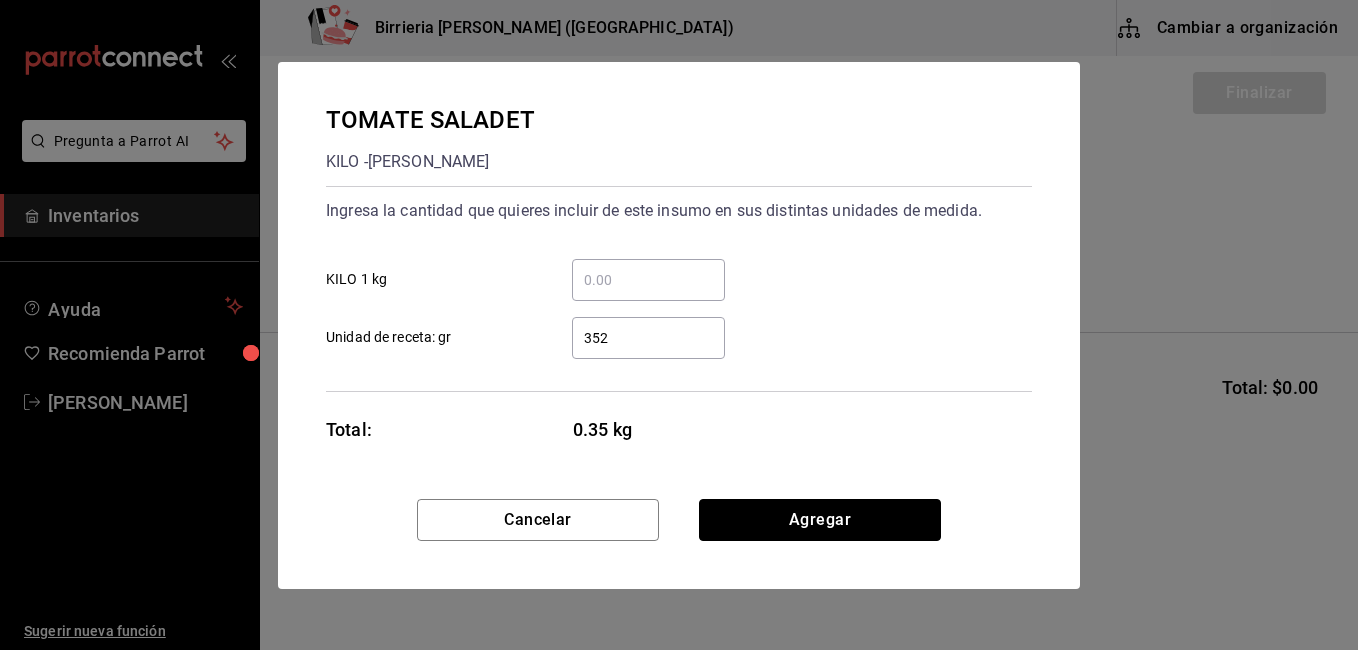 drag, startPoint x: 815, startPoint y: 522, endPoint x: 491, endPoint y: 363, distance: 360.91135 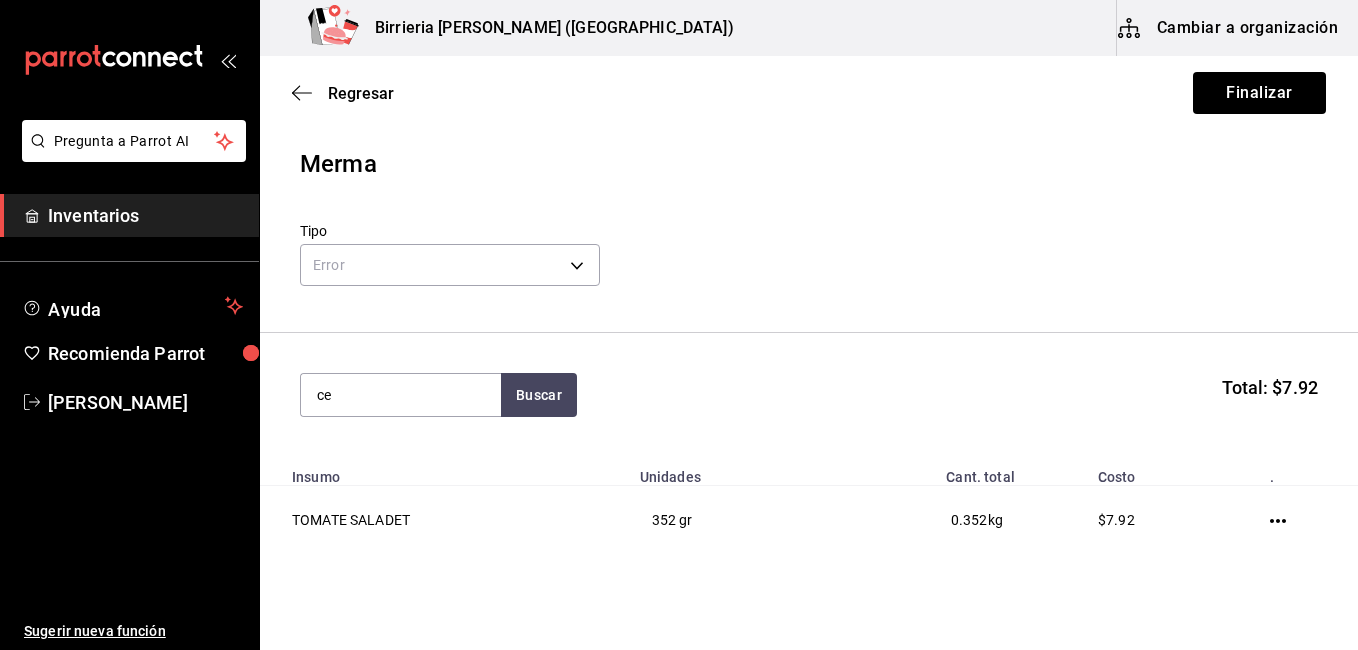type on "c" 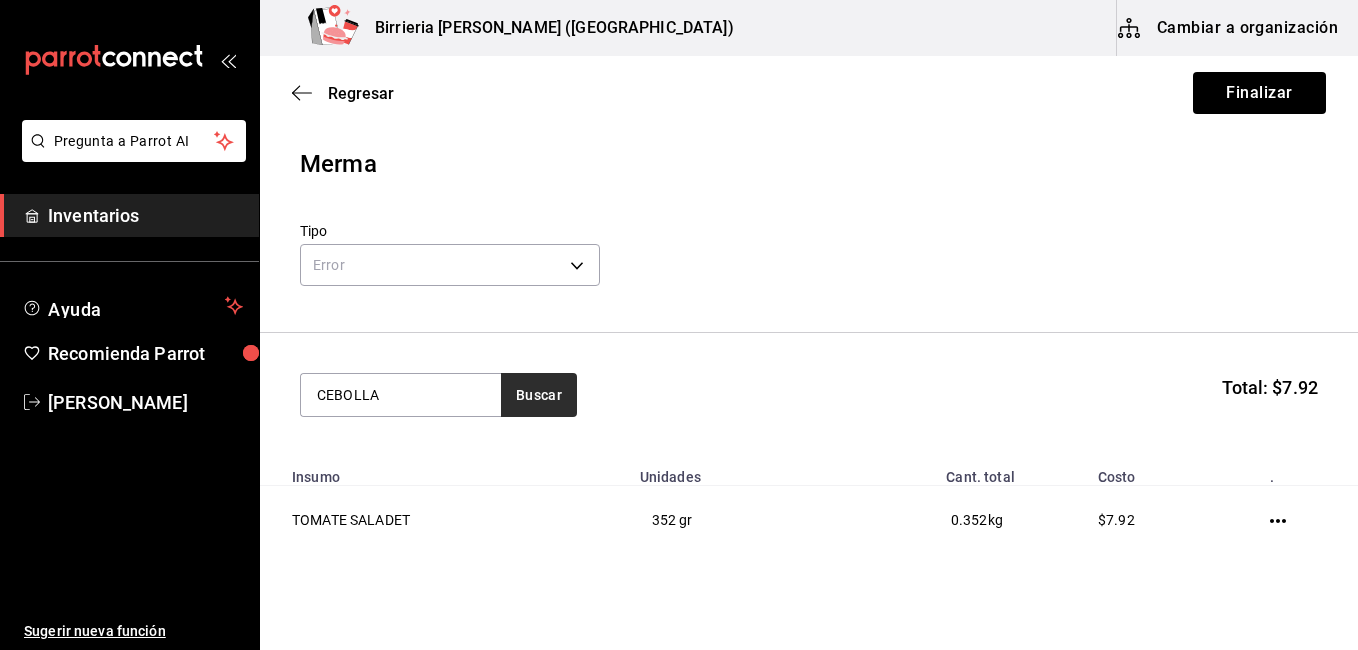 type on "CEBOLLA" 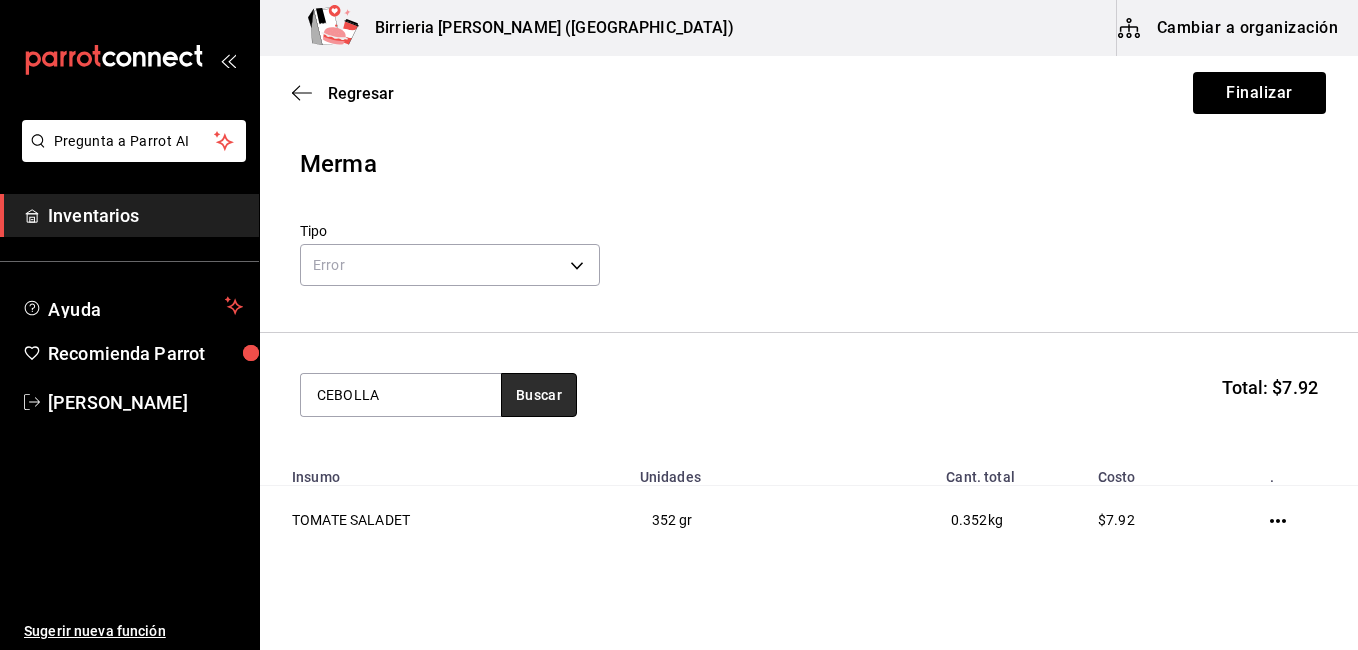 click on "Buscar" at bounding box center [539, 395] 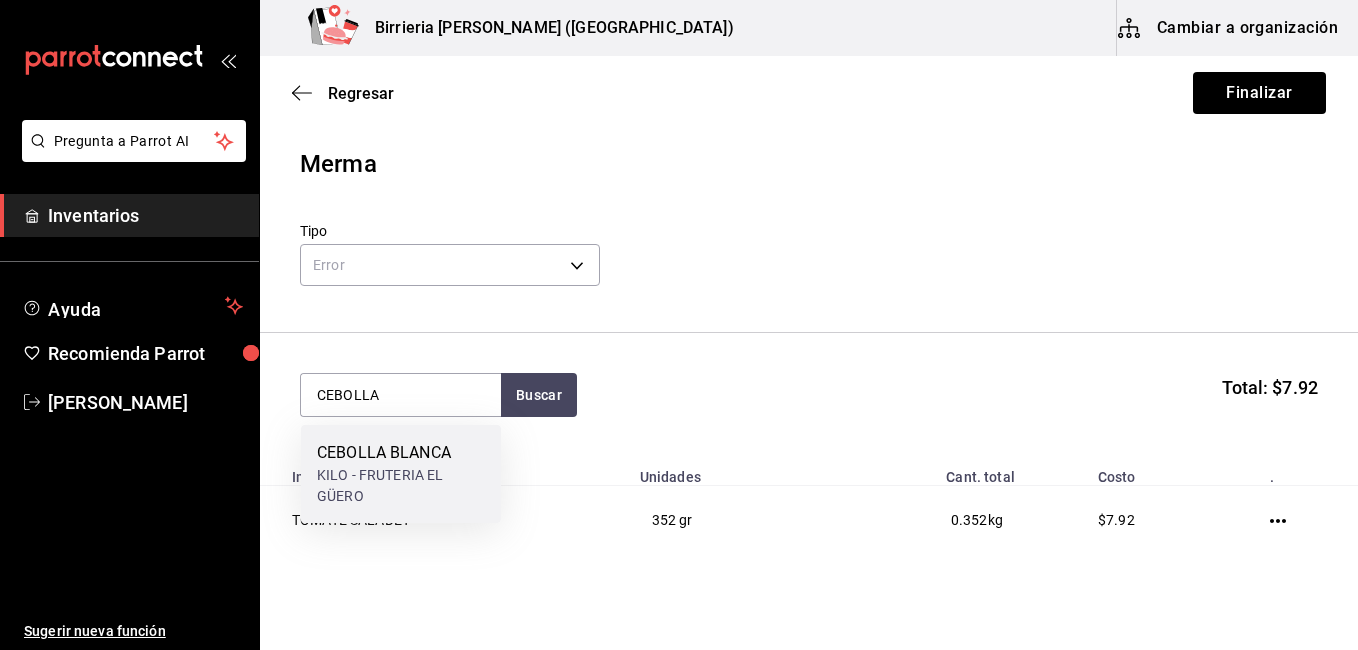 click on "CEBOLLA BLANCA" at bounding box center [401, 453] 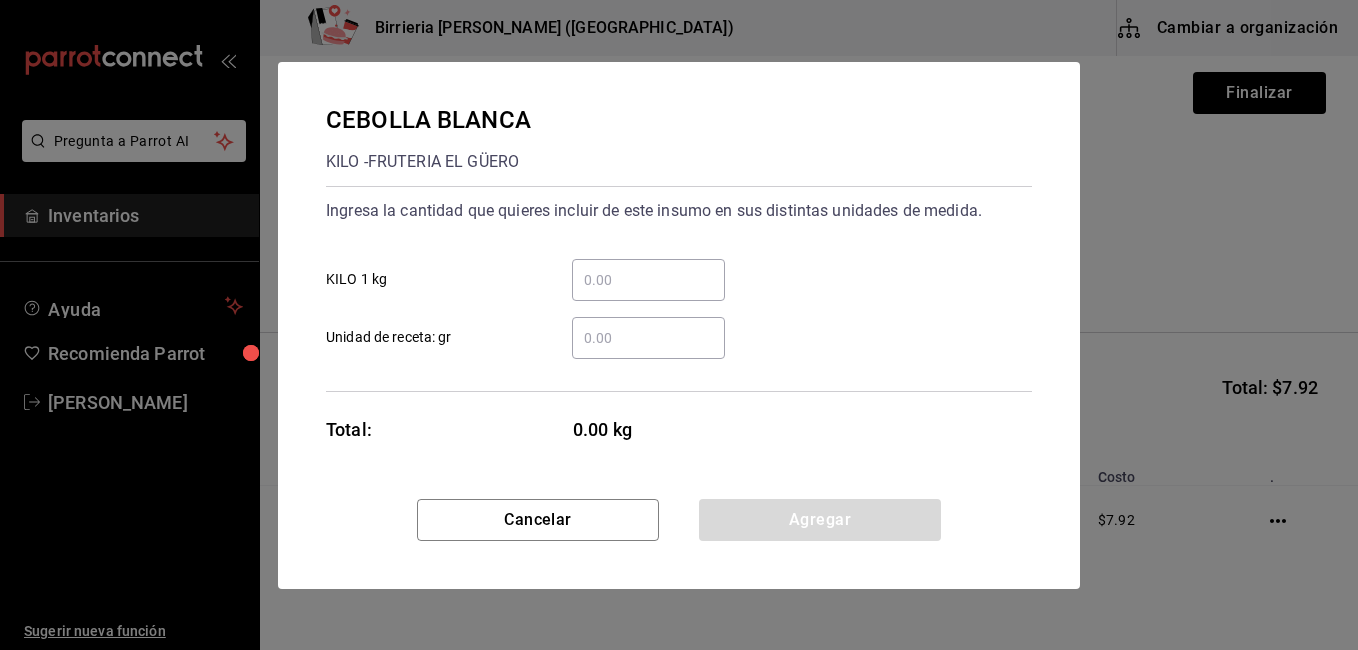 drag, startPoint x: 610, startPoint y: 332, endPoint x: 600, endPoint y: 327, distance: 11.18034 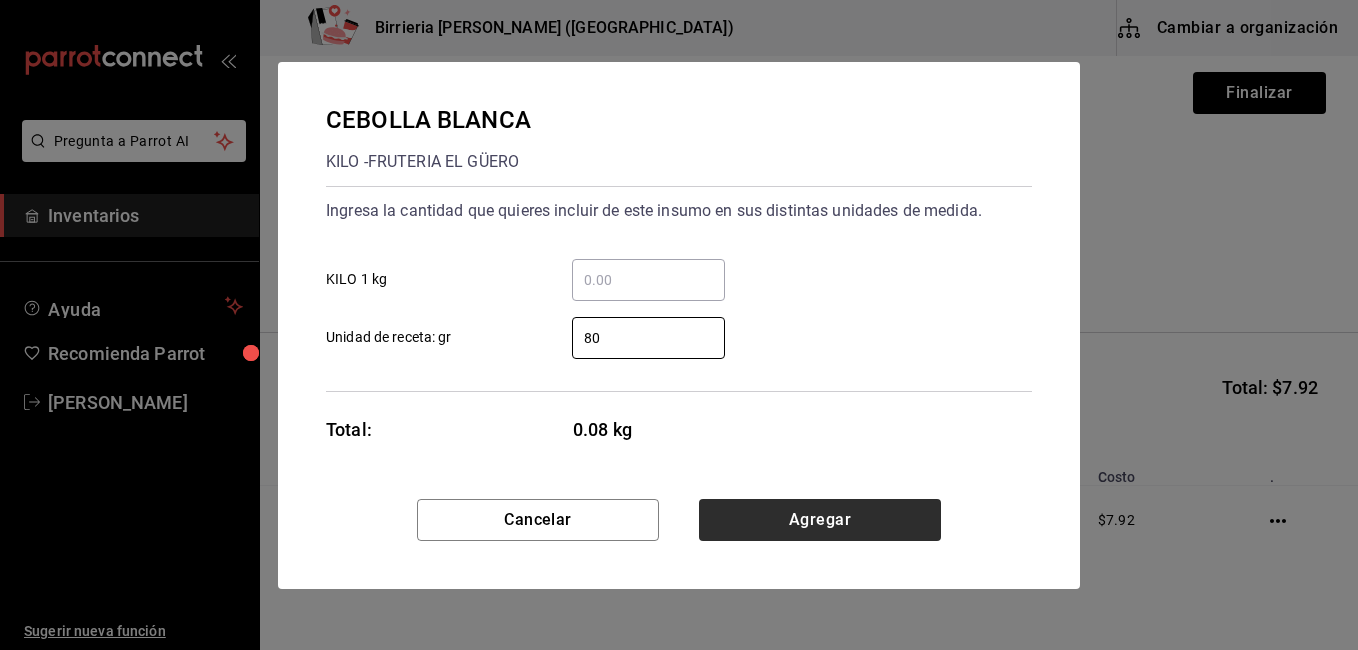type on "80" 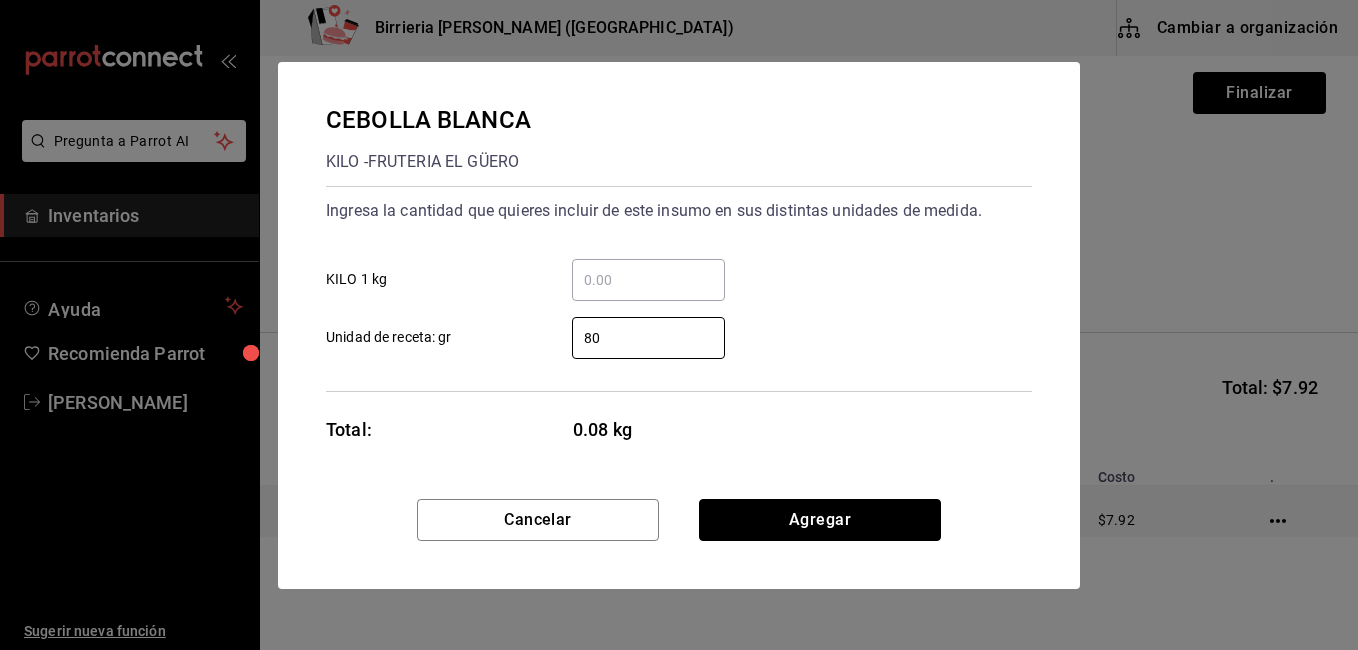 click on "Agregar" at bounding box center [820, 520] 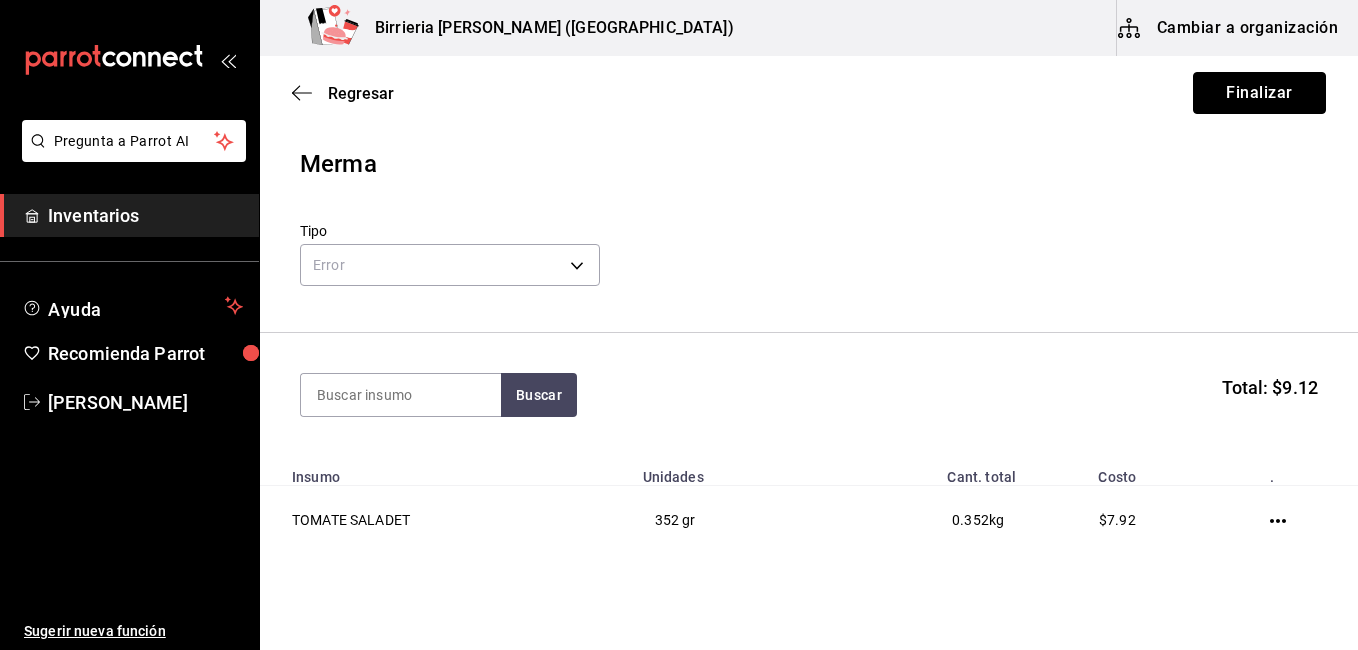 drag, startPoint x: 1250, startPoint y: 103, endPoint x: 1235, endPoint y: 101, distance: 15.132746 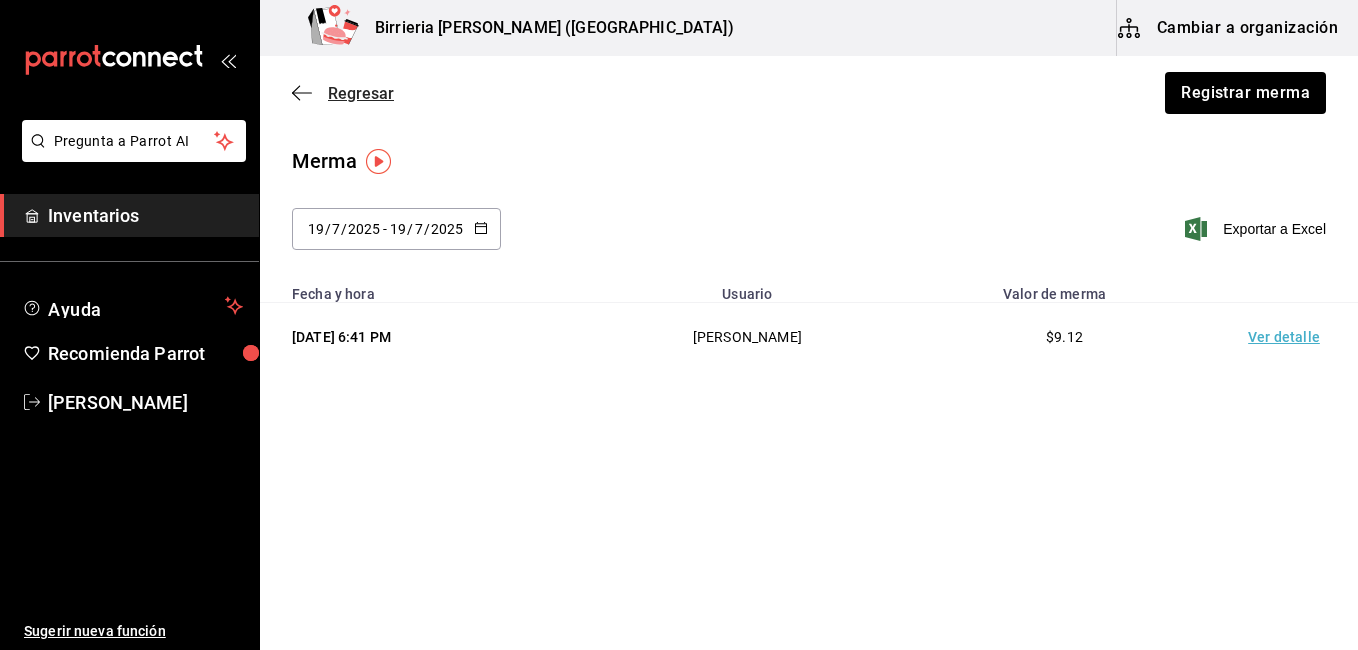 click on "Regresar" at bounding box center (361, 93) 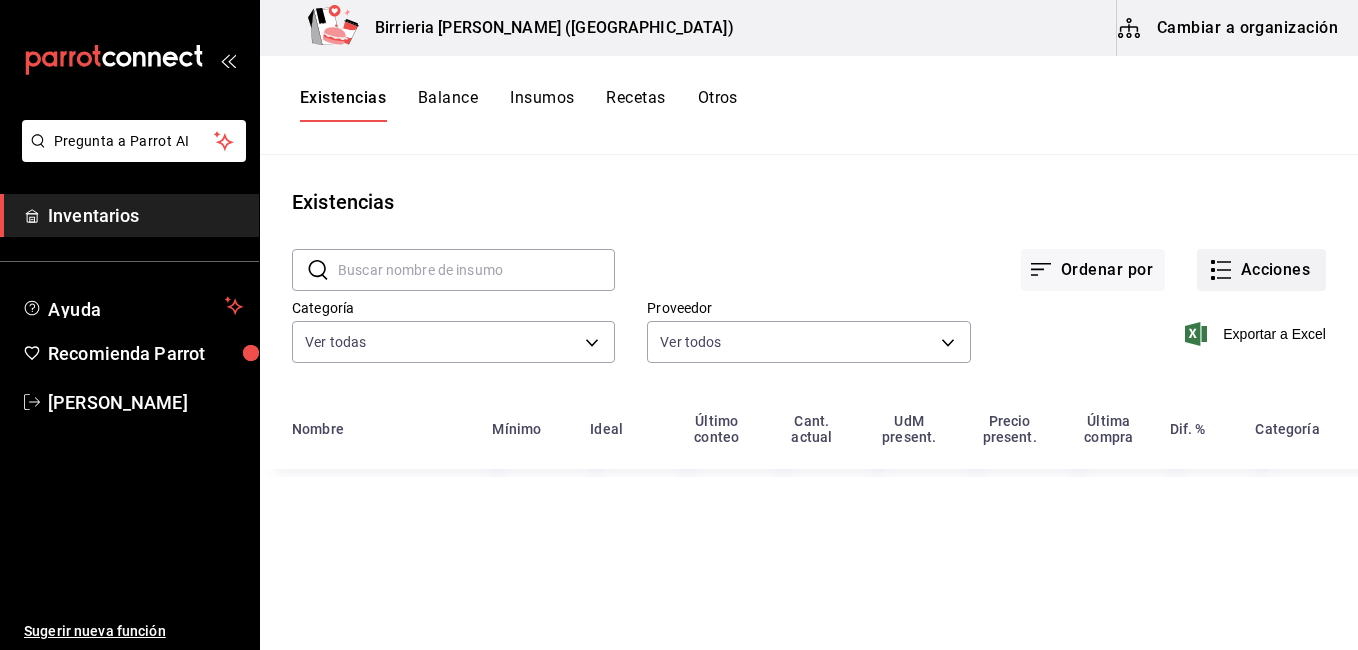 click on "Acciones" at bounding box center (1261, 270) 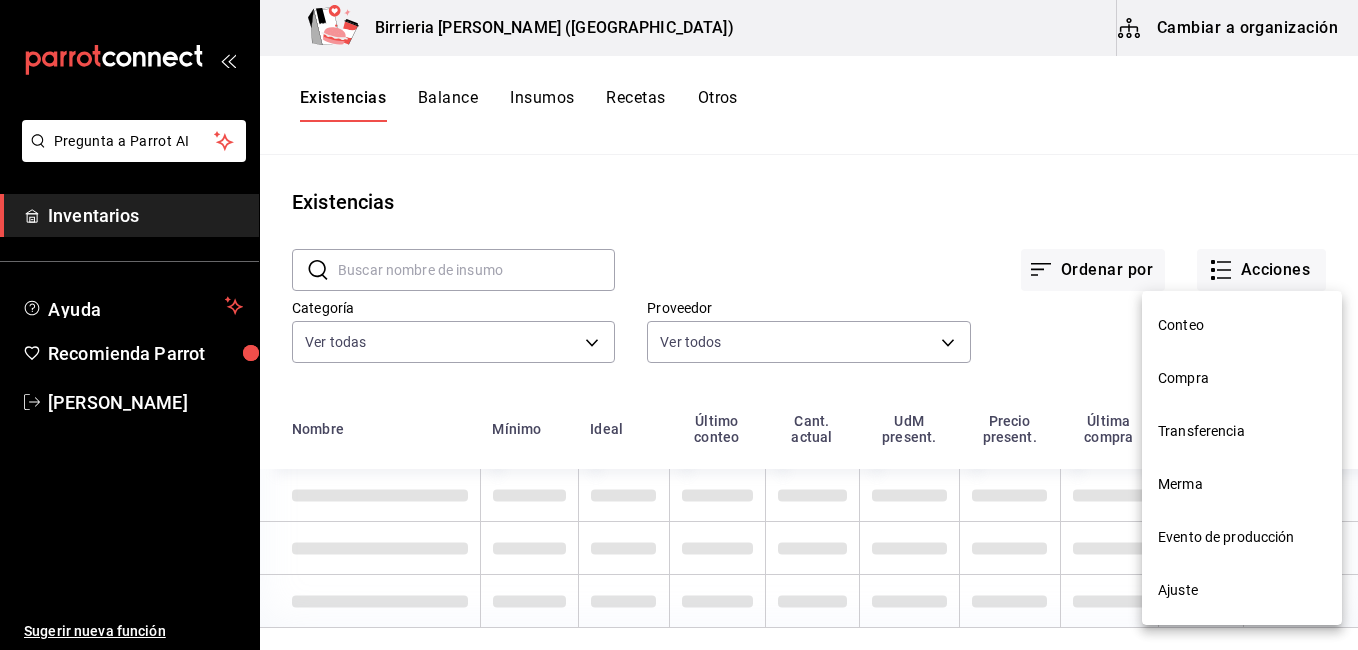 click at bounding box center [679, 325] 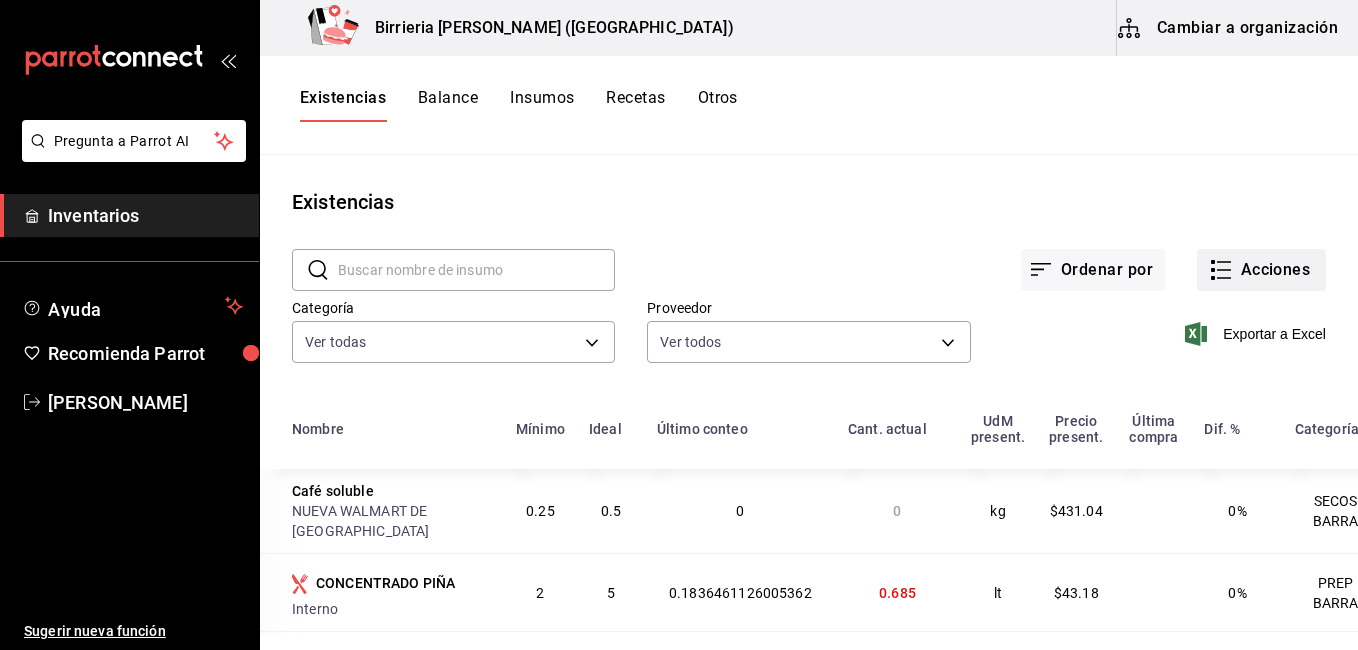 click on "Acciones" at bounding box center [1261, 270] 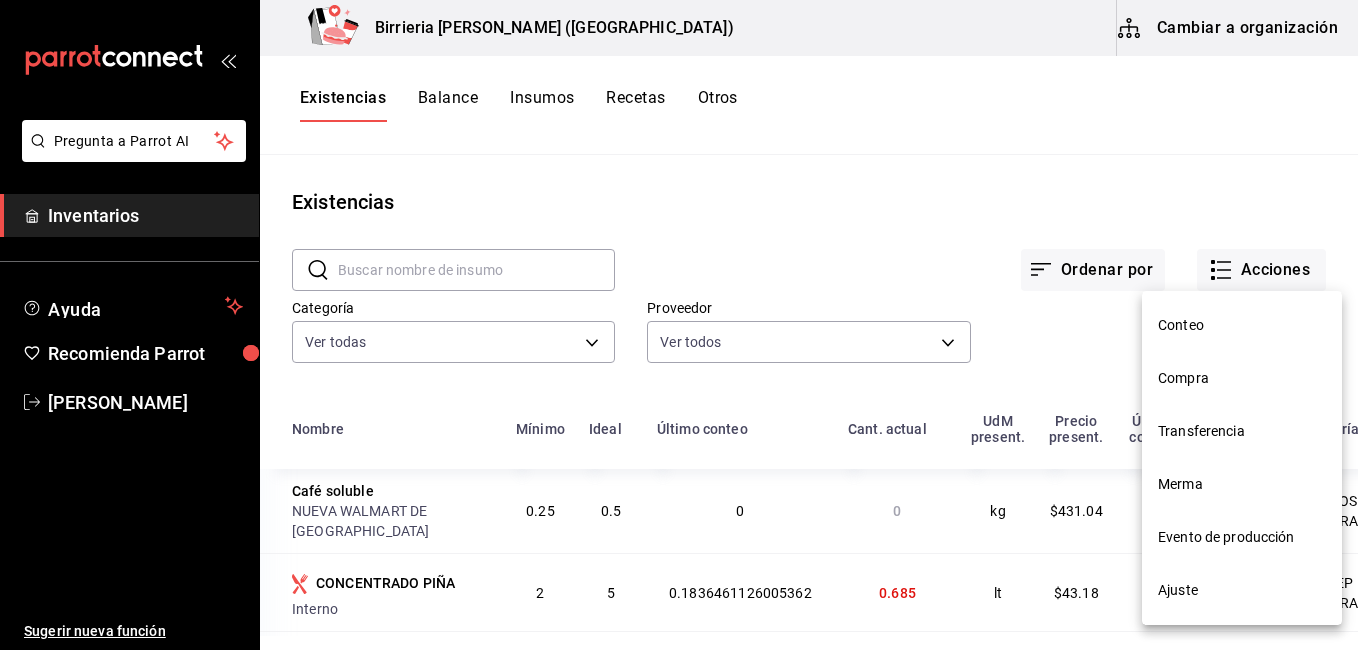 click on "Evento de producción" at bounding box center (1242, 537) 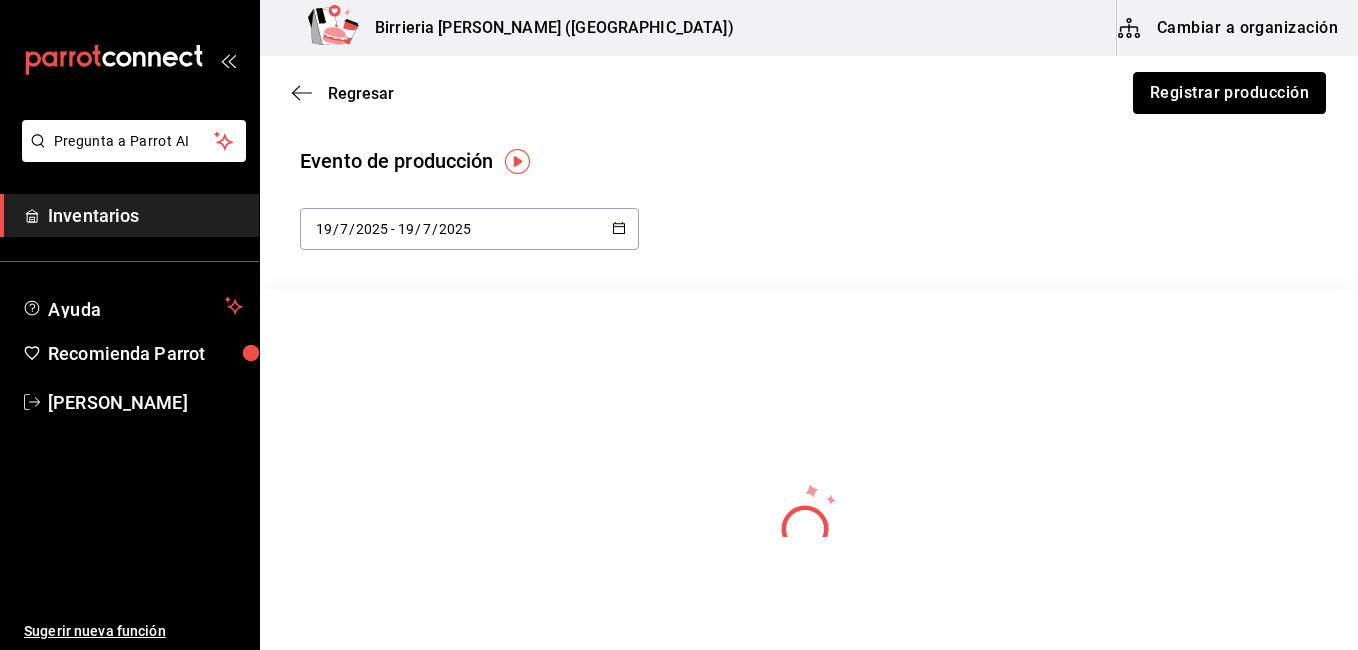click on "Registrar producción" at bounding box center [1229, 93] 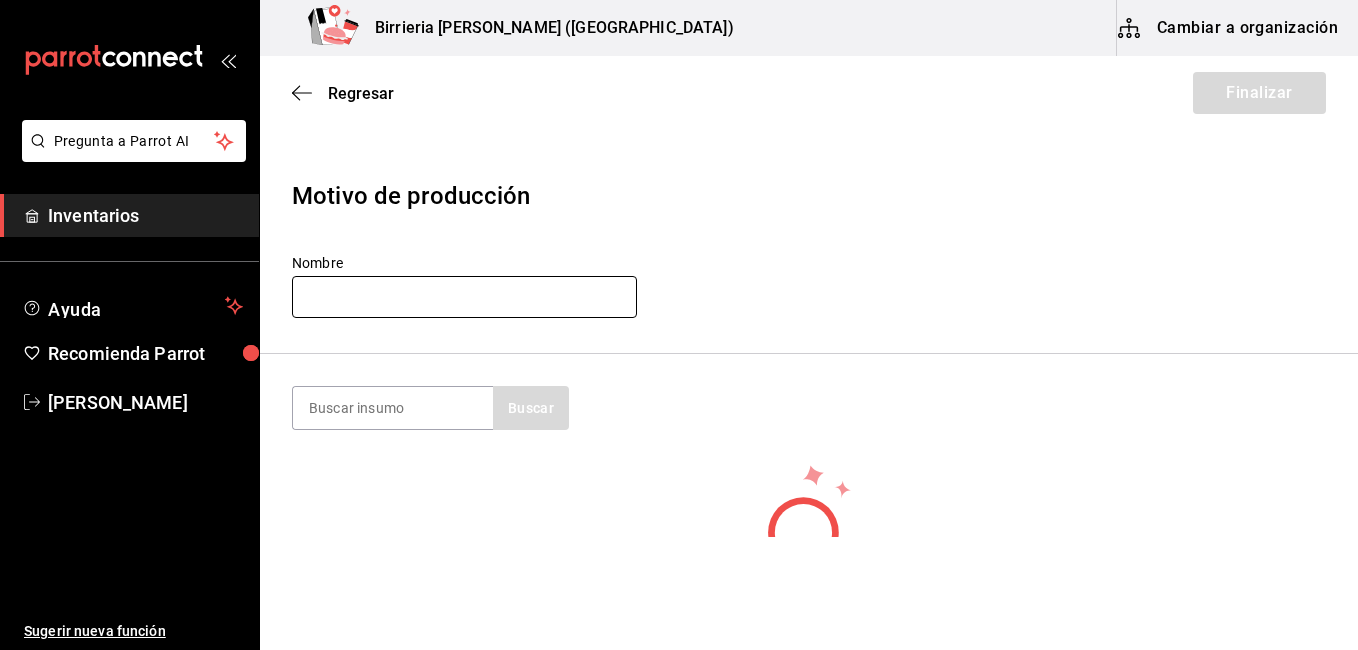 drag, startPoint x: 475, startPoint y: 264, endPoint x: 445, endPoint y: 296, distance: 43.863426 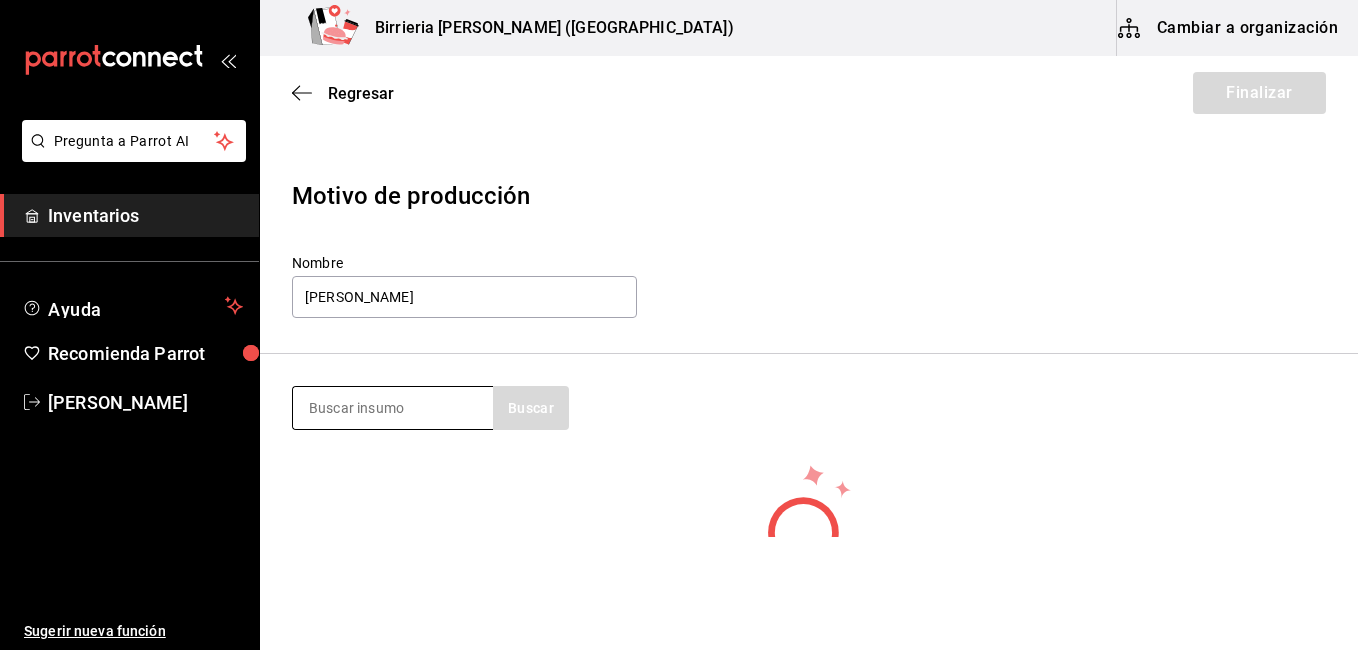 click at bounding box center (393, 408) 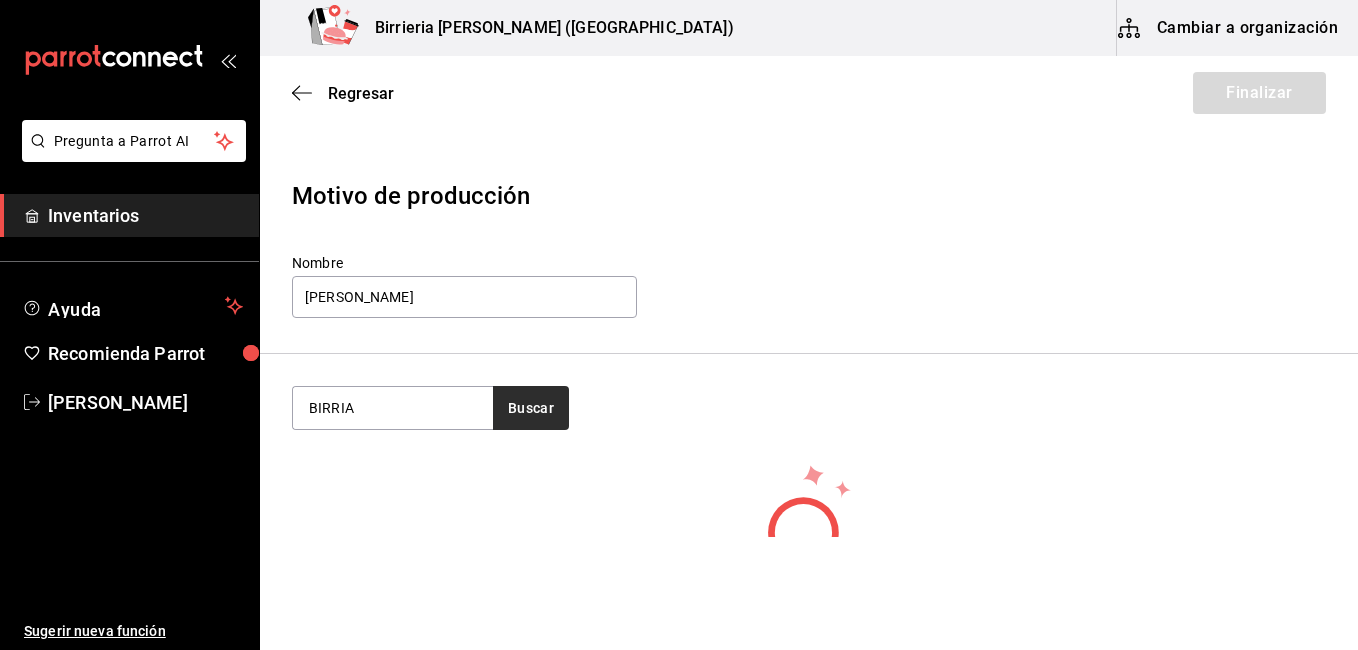 type on "BIRRIA" 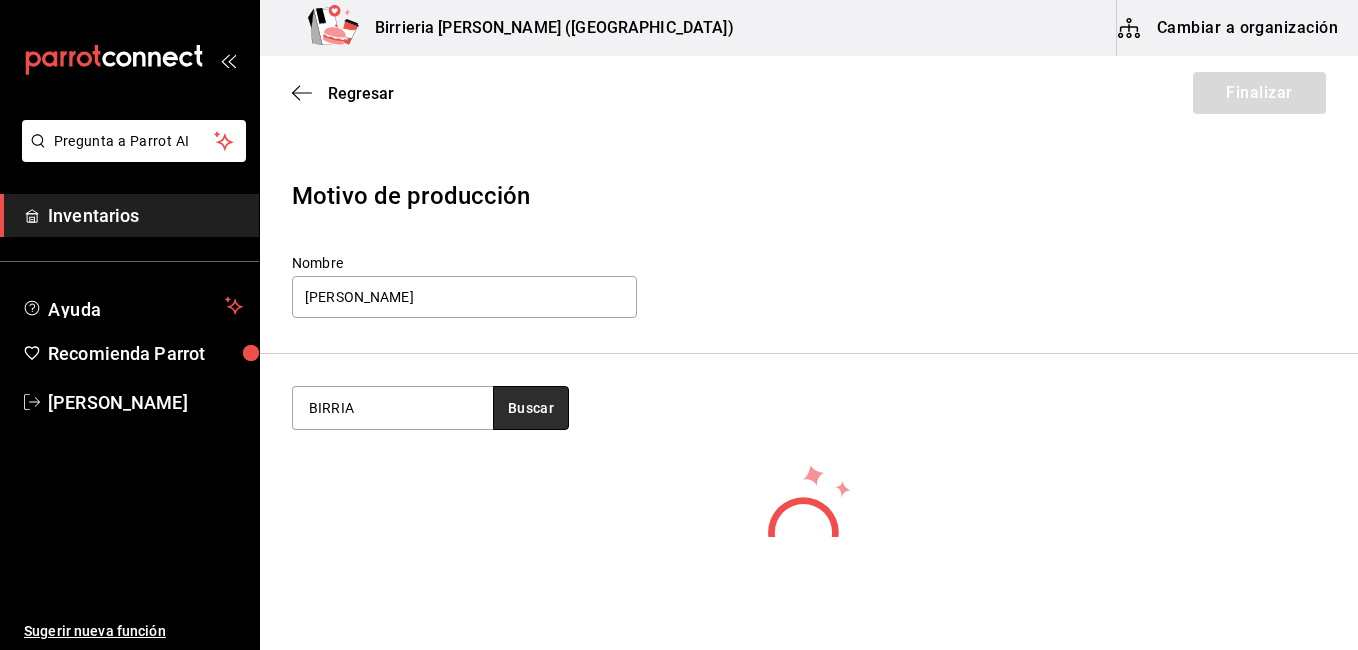 click on "Buscar" at bounding box center [531, 408] 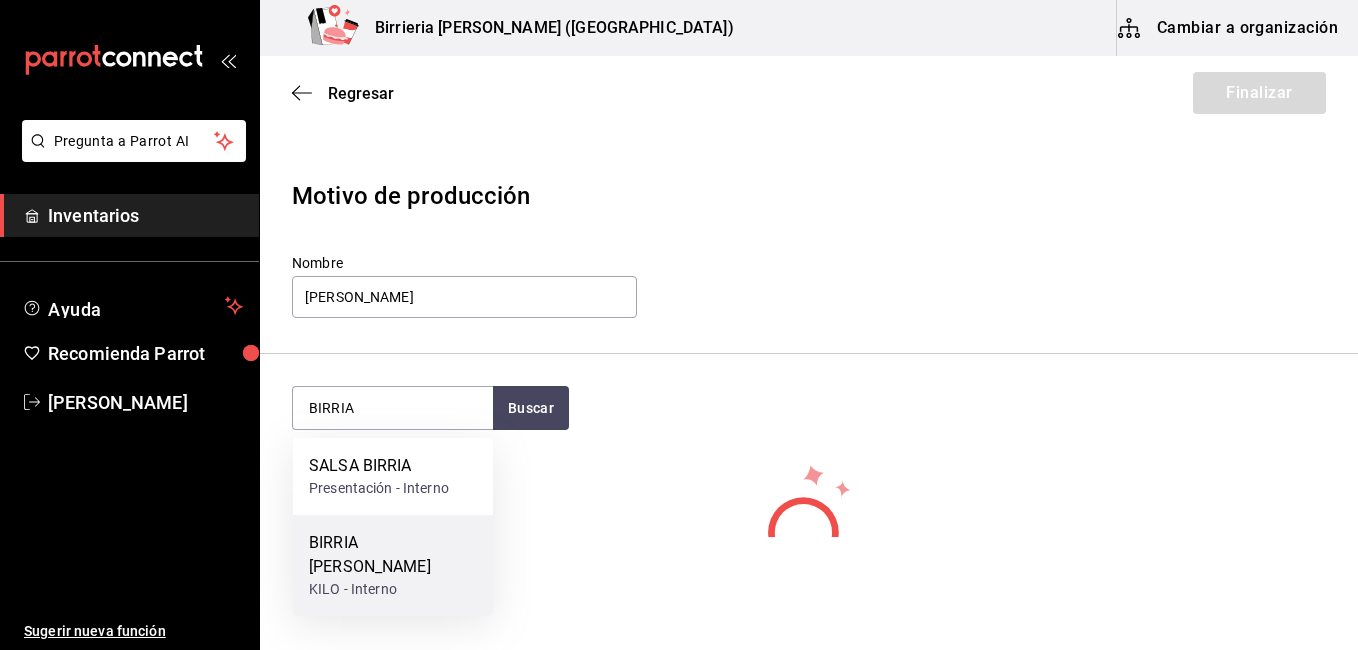 click on "BIRRIA [PERSON_NAME]" at bounding box center (393, 555) 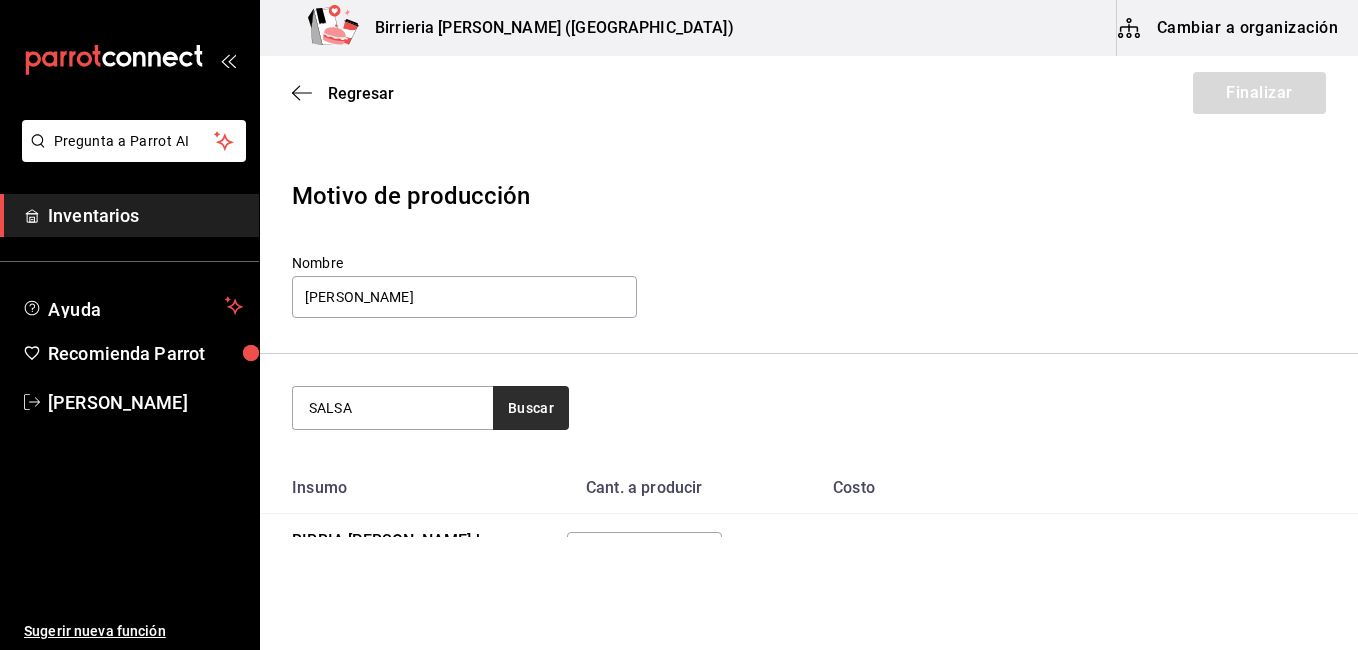 type on "SALSA" 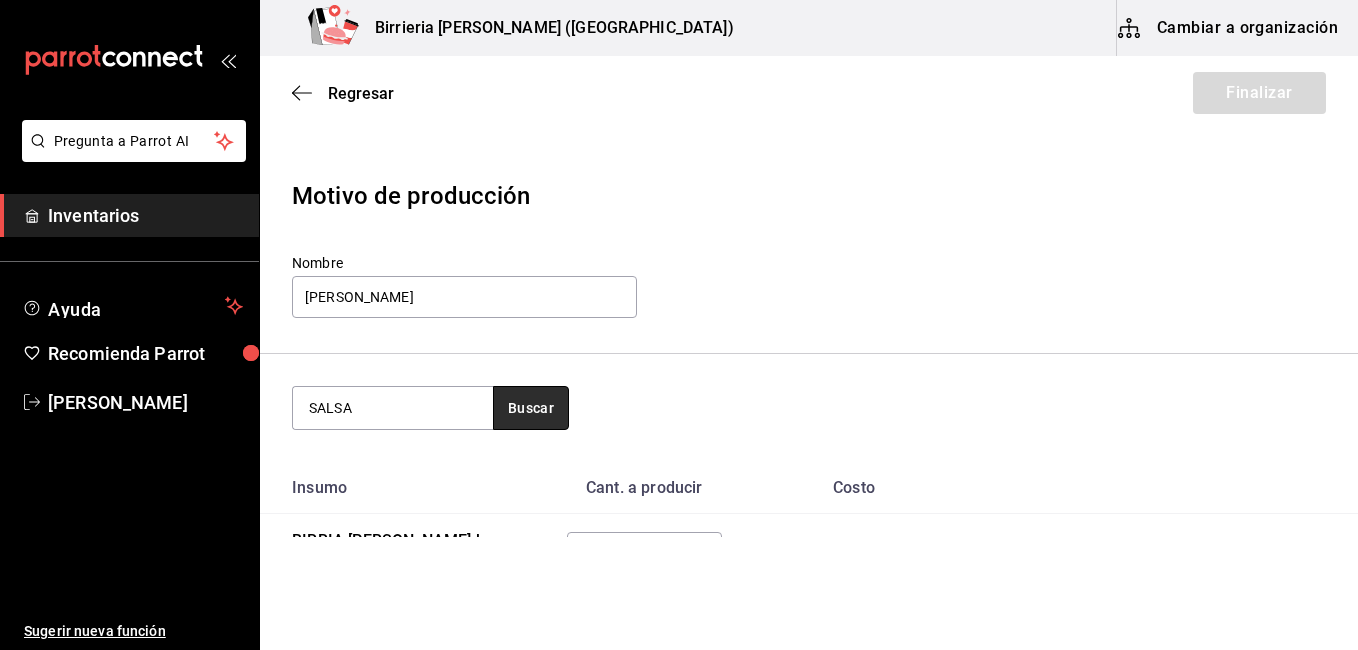 click on "Buscar" at bounding box center [531, 408] 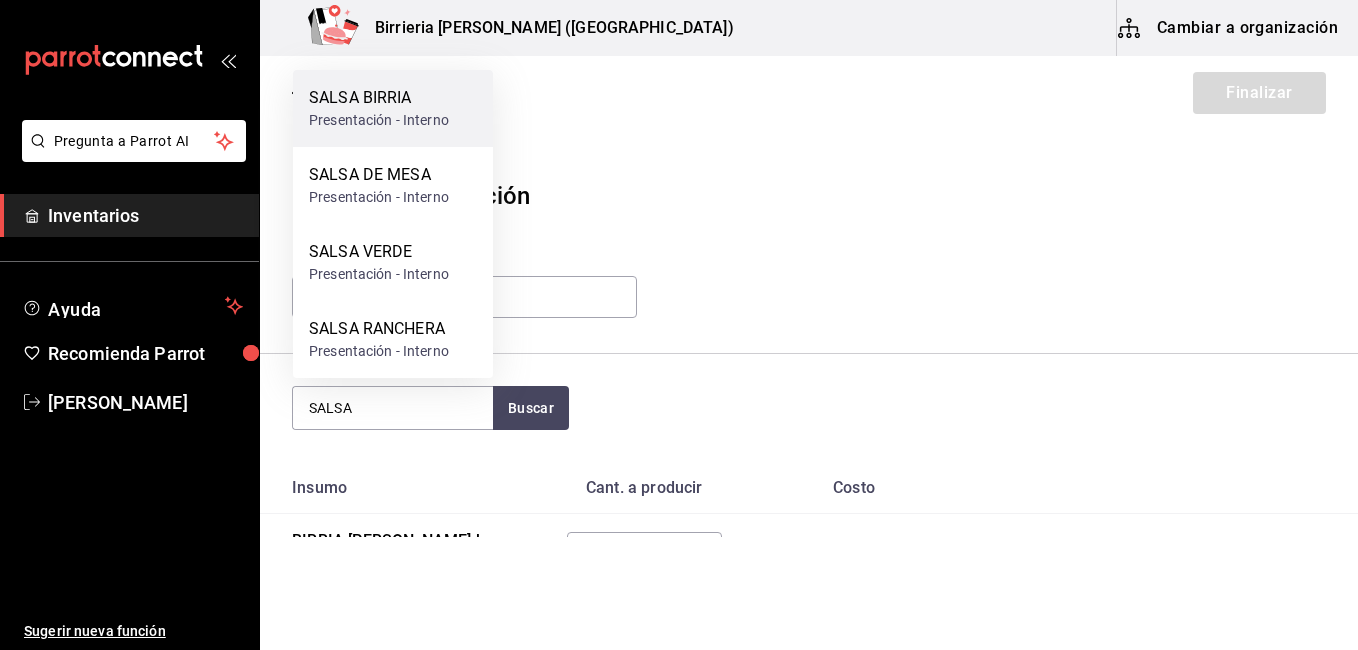 click on "Presentación - Interno" at bounding box center [379, 120] 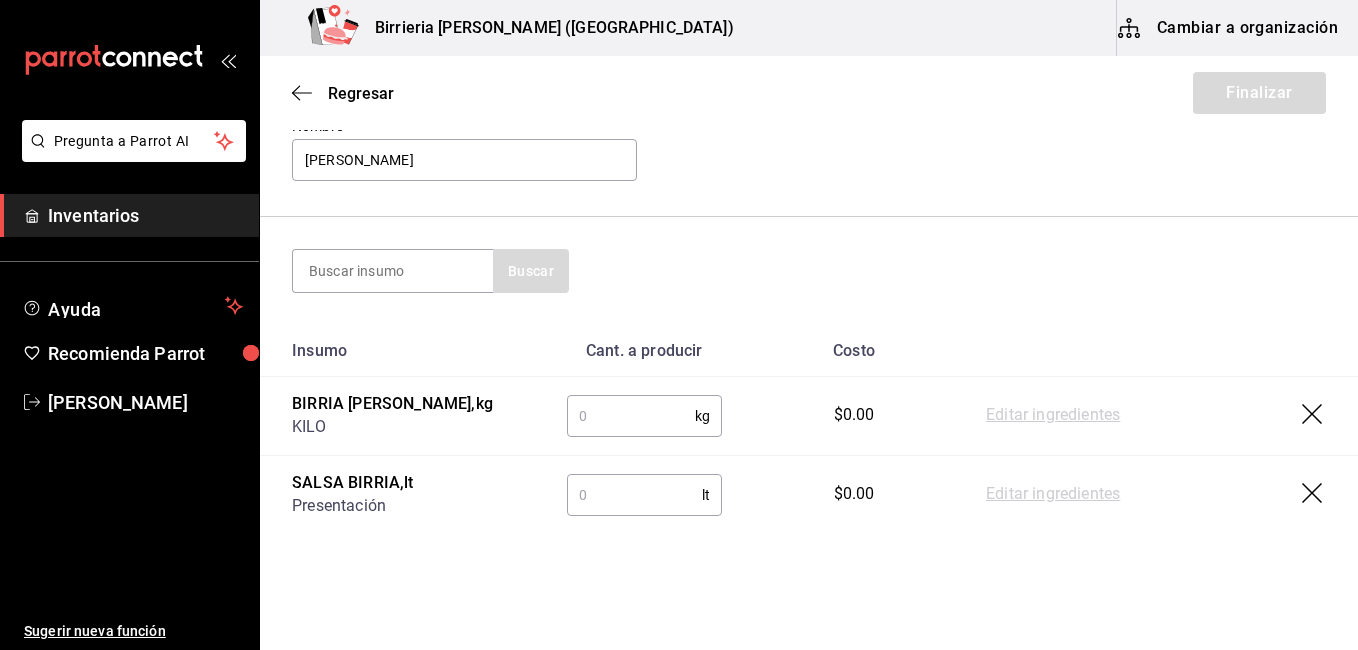 scroll, scrollTop: 182, scrollLeft: 0, axis: vertical 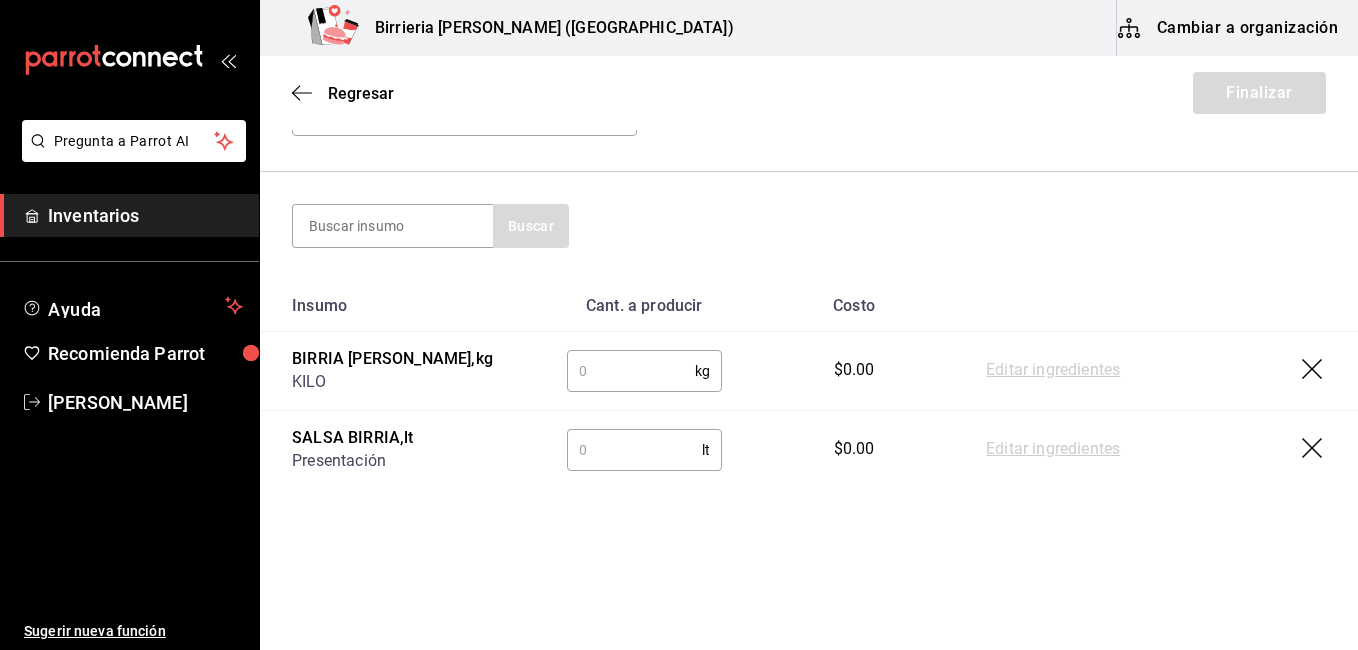 click at bounding box center [634, 450] 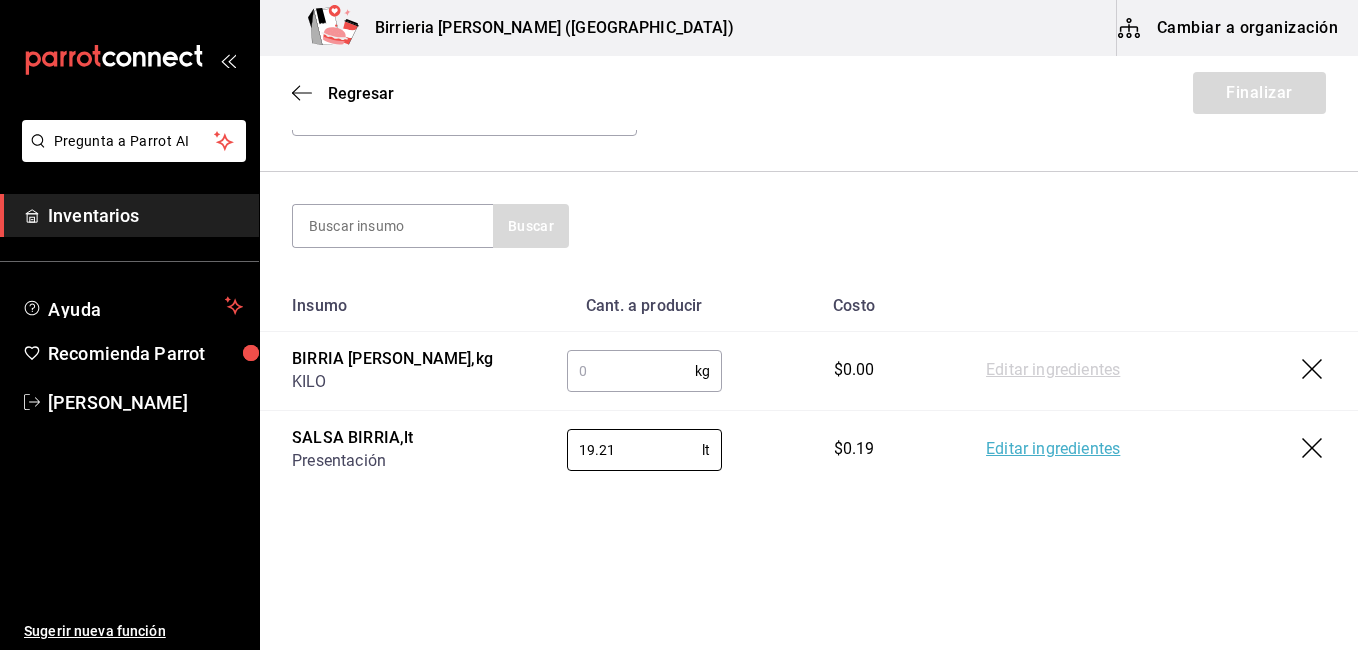 type on "19.21" 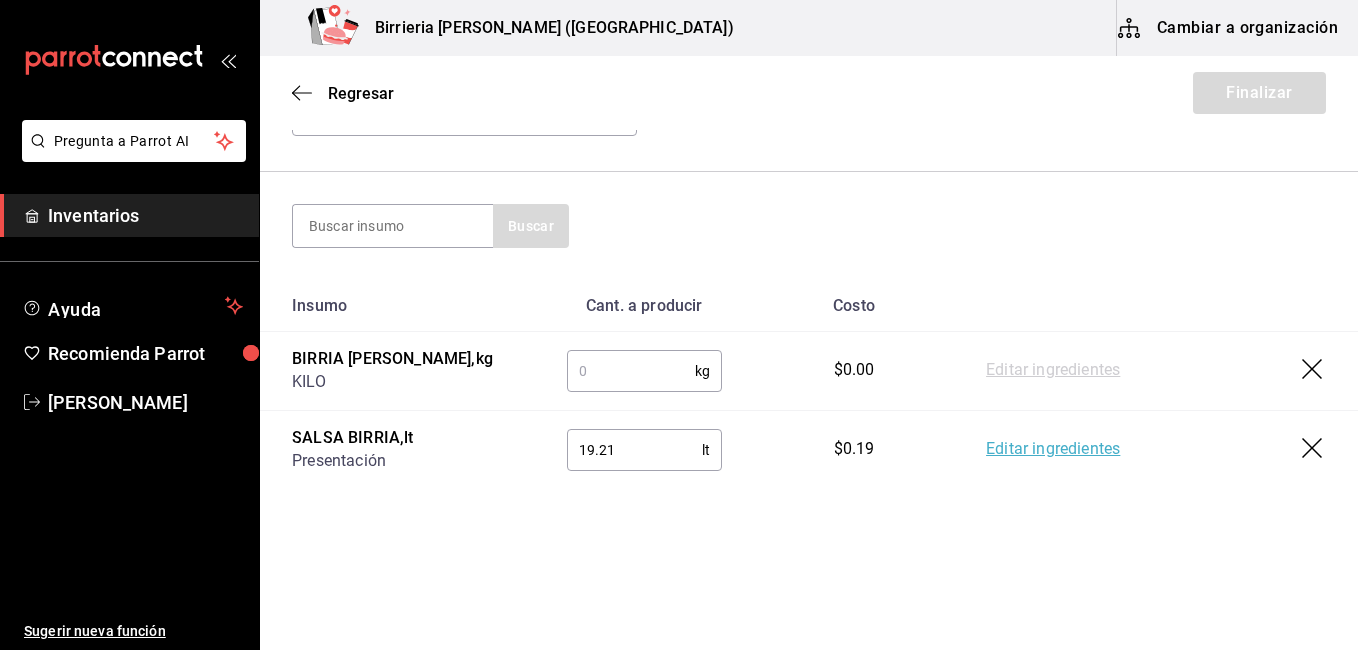 click at bounding box center (631, 371) 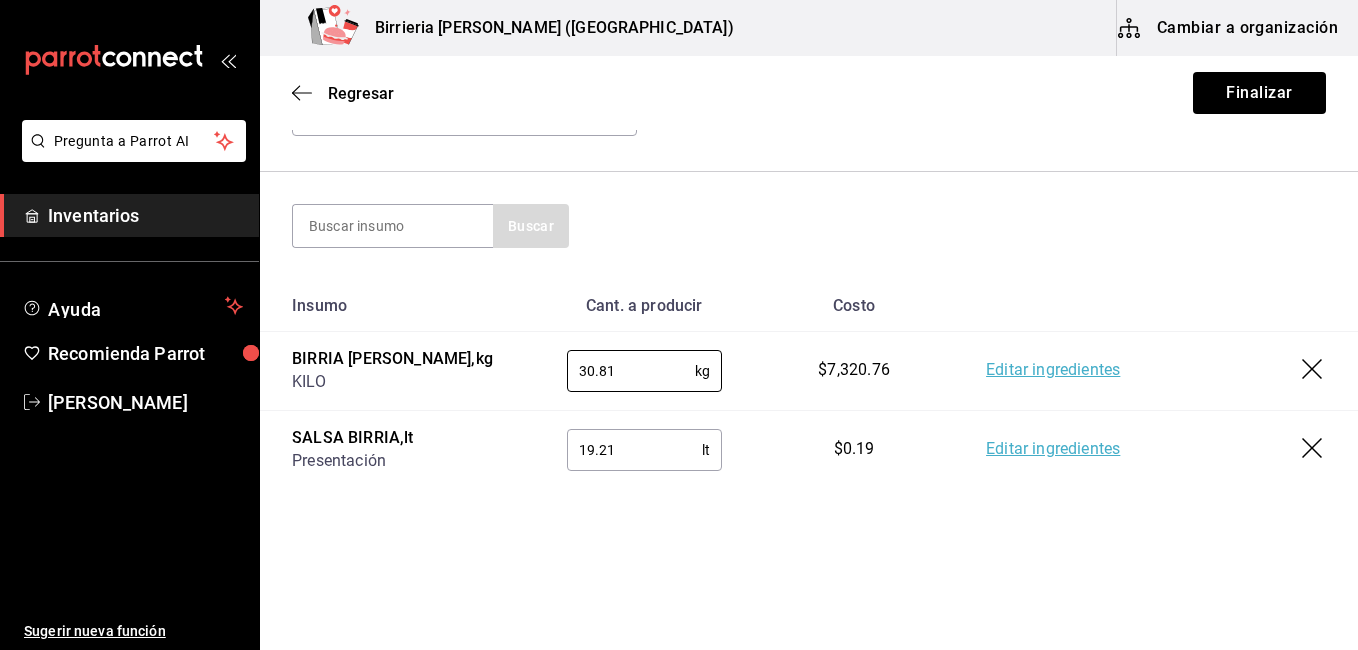 type on "30.81" 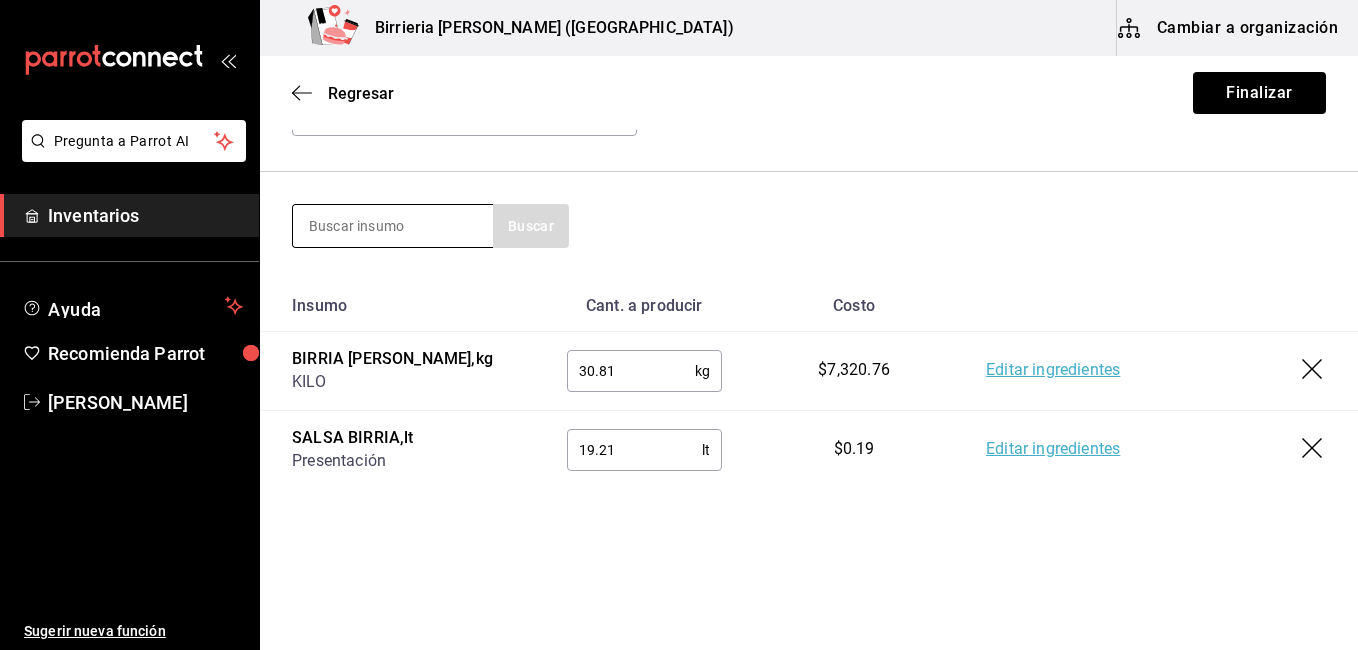click at bounding box center (393, 226) 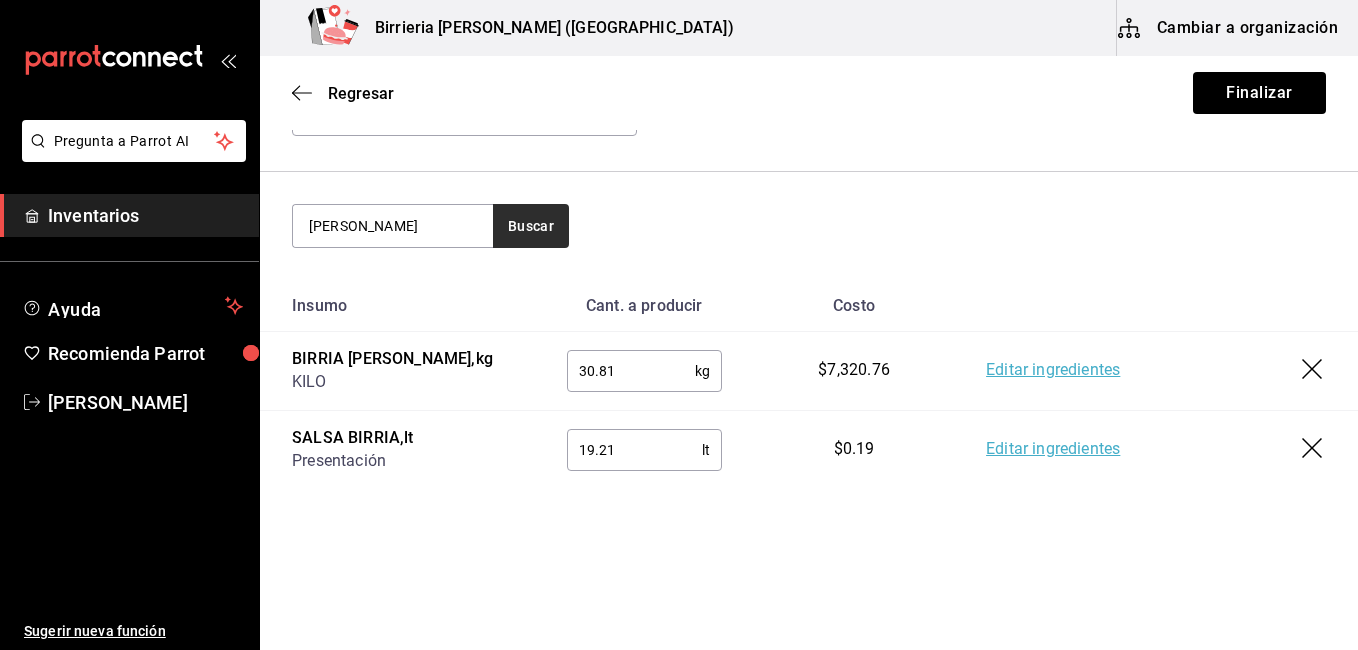 type on "[PERSON_NAME]" 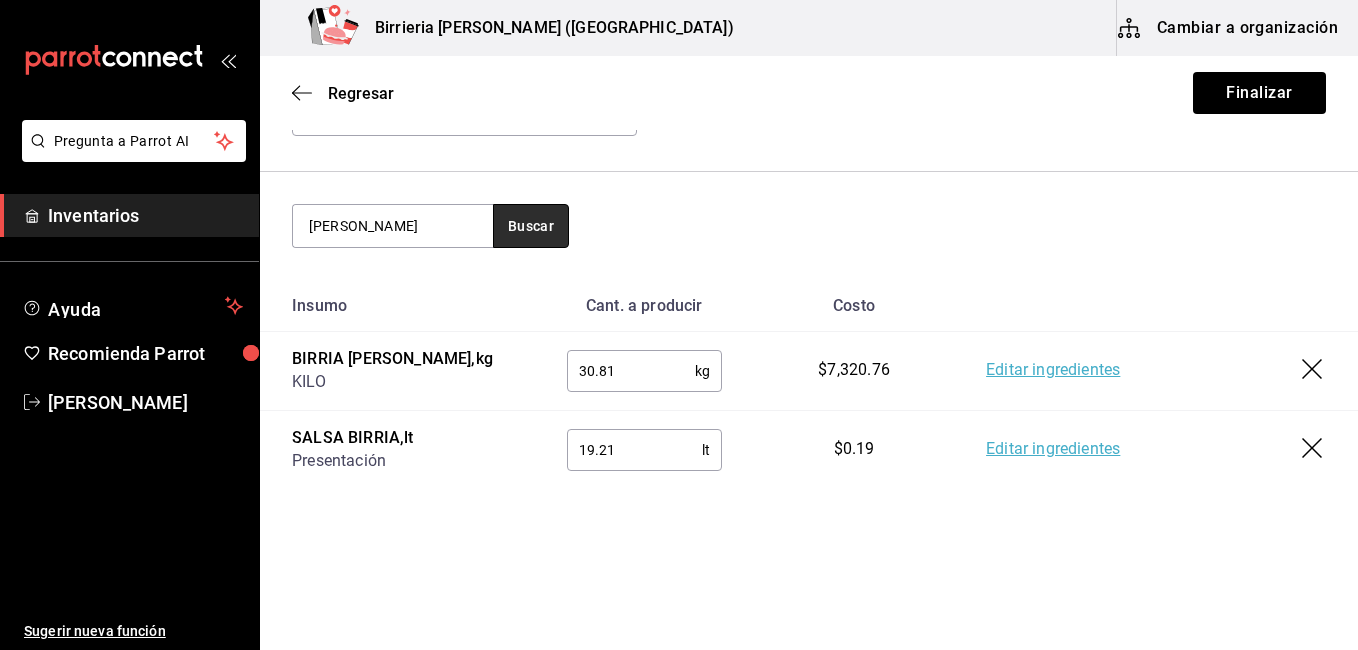 click on "Buscar" at bounding box center (531, 226) 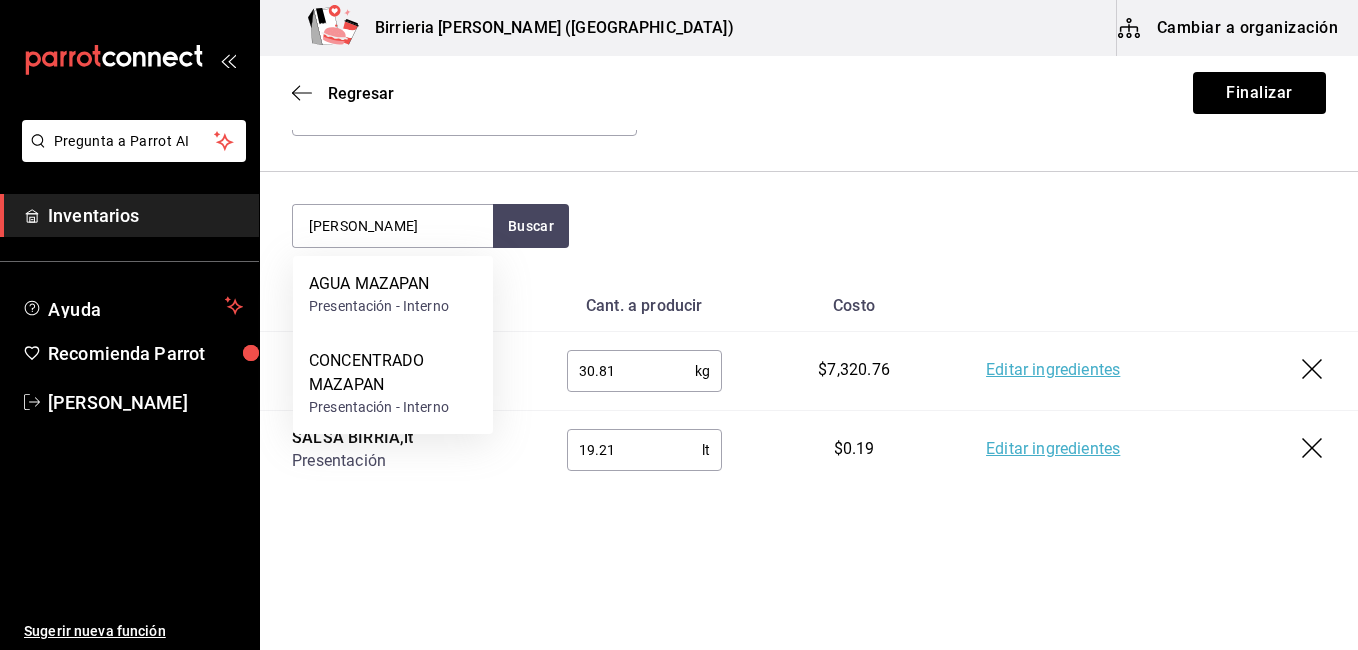 drag, startPoint x: 379, startPoint y: 362, endPoint x: 366, endPoint y: 365, distance: 13.341664 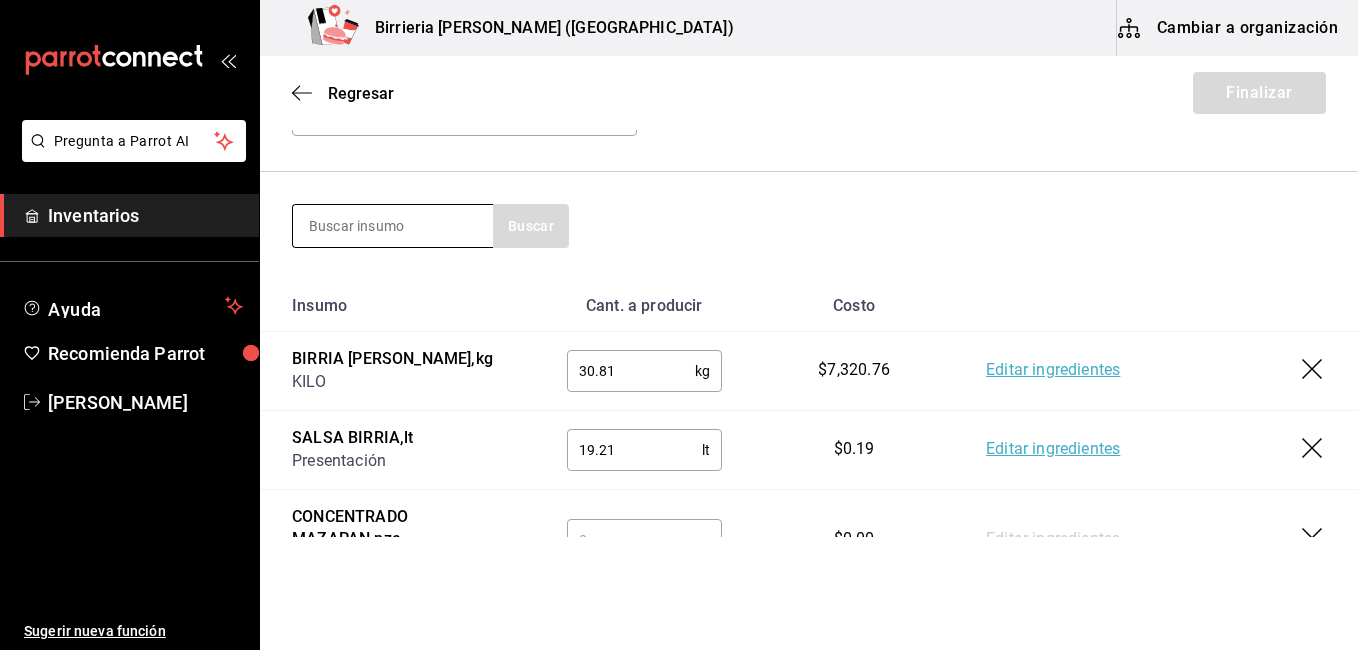 click at bounding box center [393, 226] 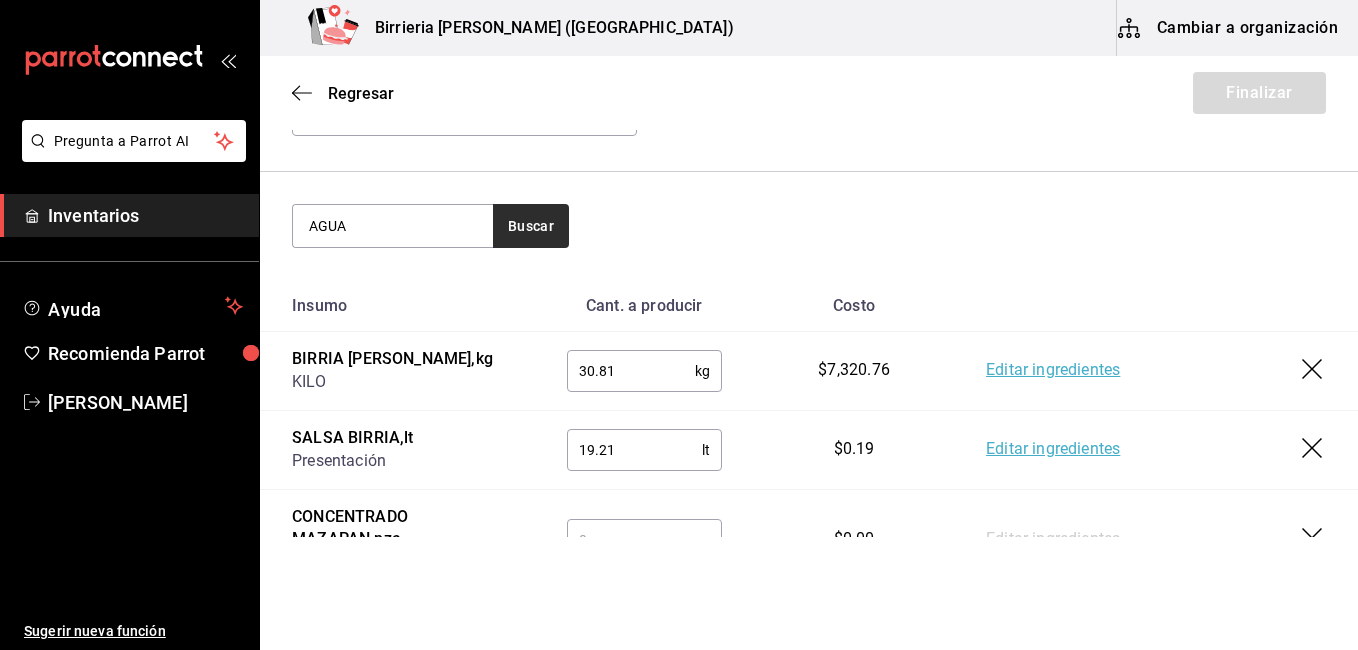 type on "AGUA" 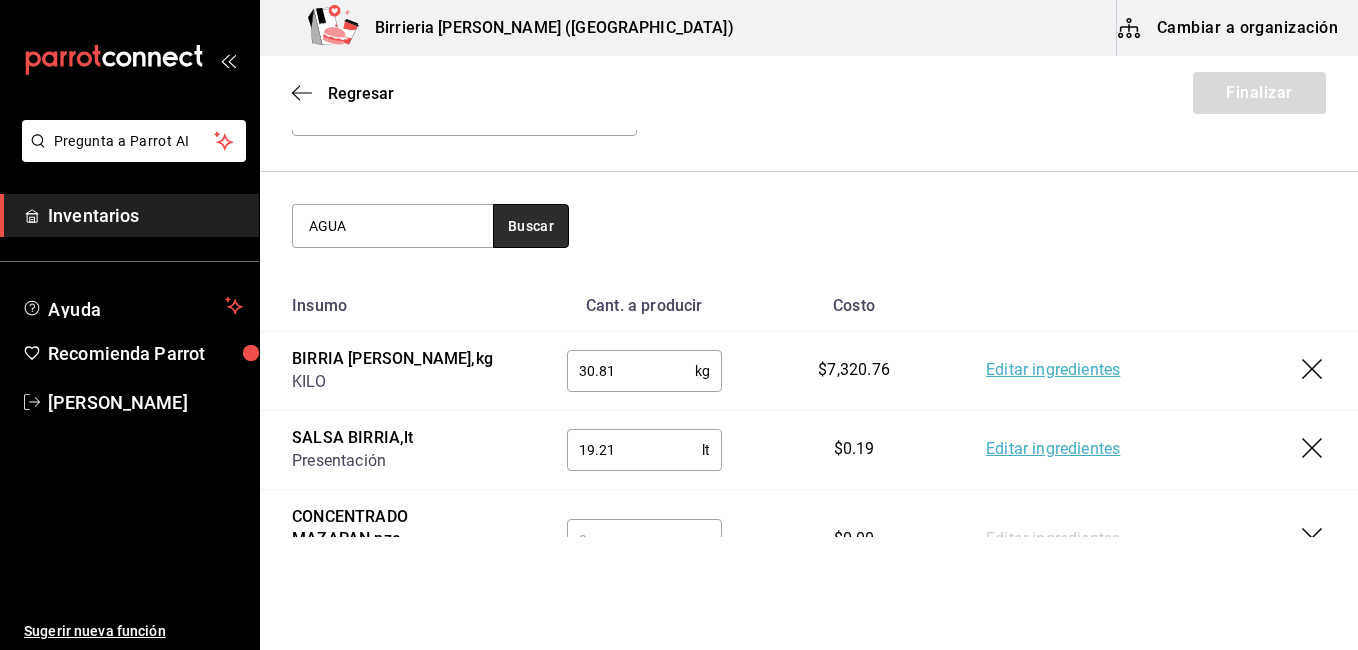 click on "Buscar" at bounding box center (531, 226) 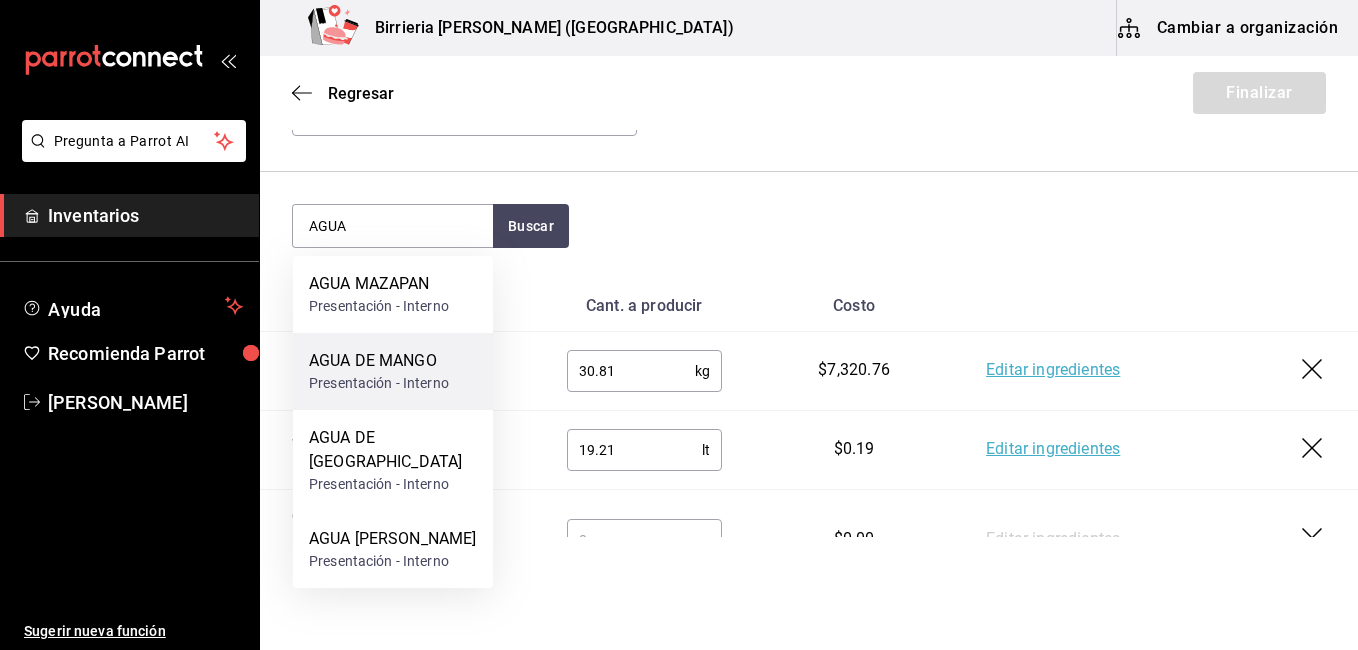 click on "AGUA DE MANGO" at bounding box center (379, 361) 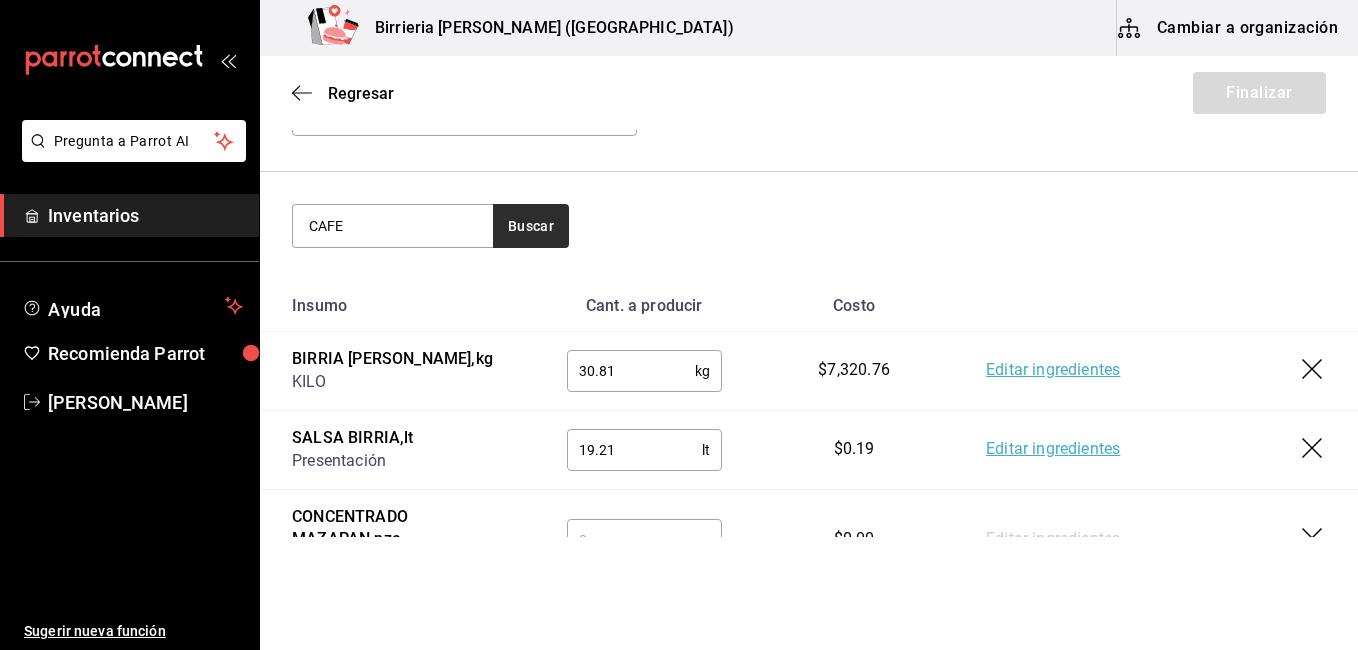 type on "CAFE" 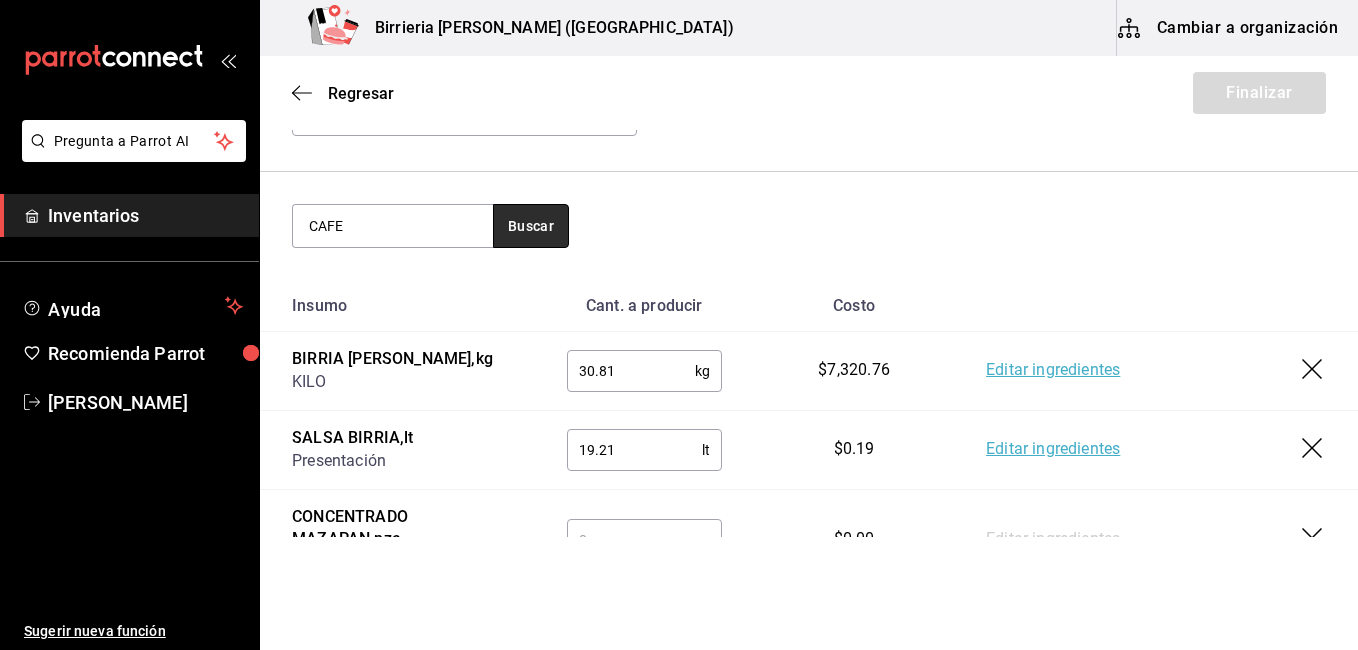 click on "Buscar" at bounding box center [531, 226] 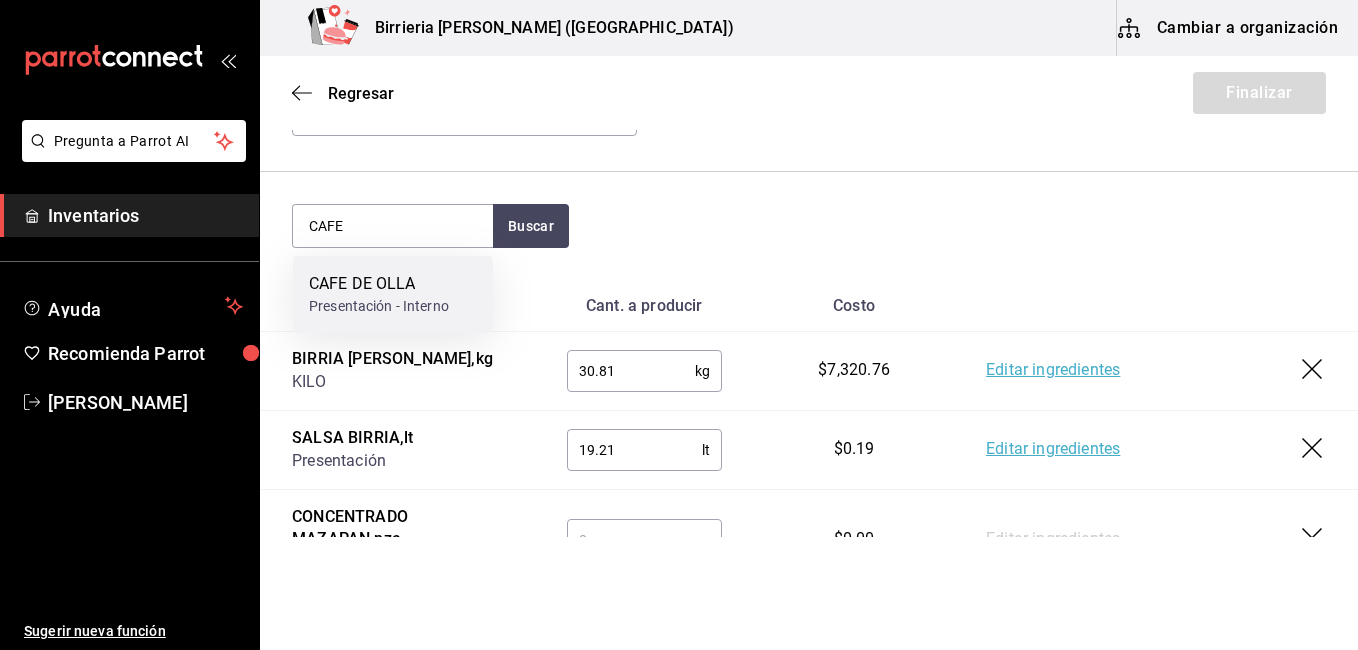 click on "CAFE DE OLLA" at bounding box center (379, 284) 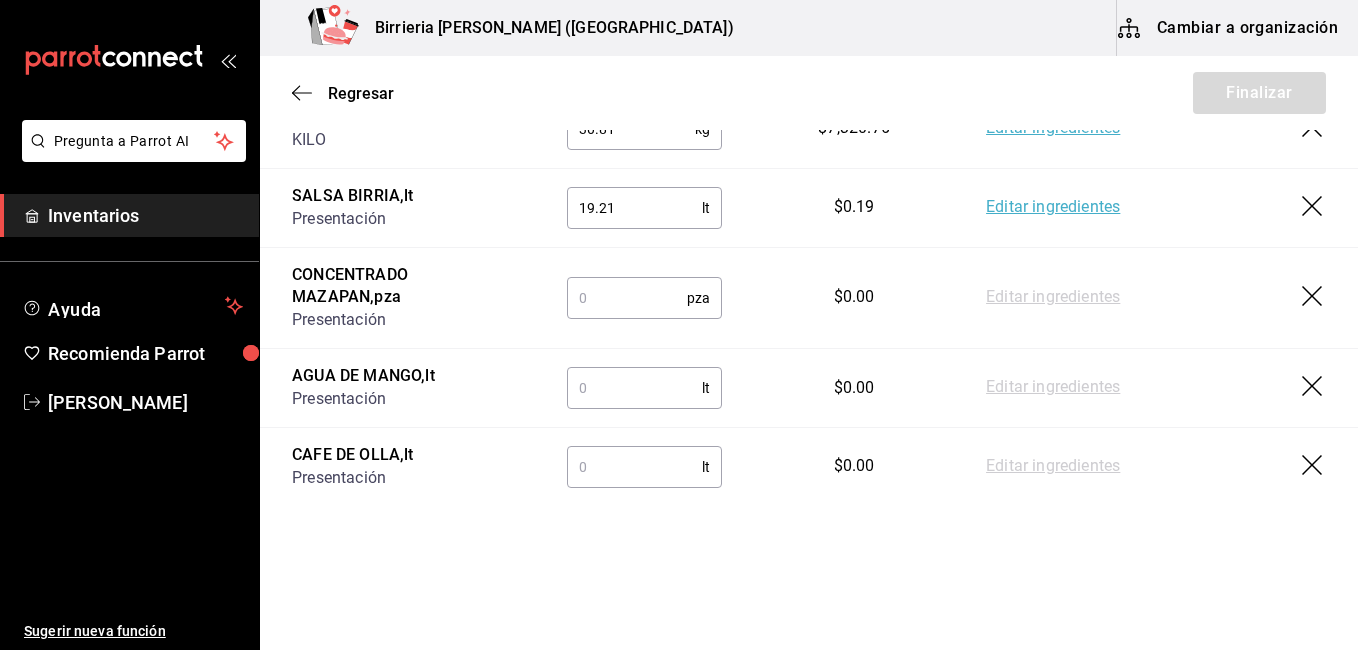 scroll, scrollTop: 441, scrollLeft: 0, axis: vertical 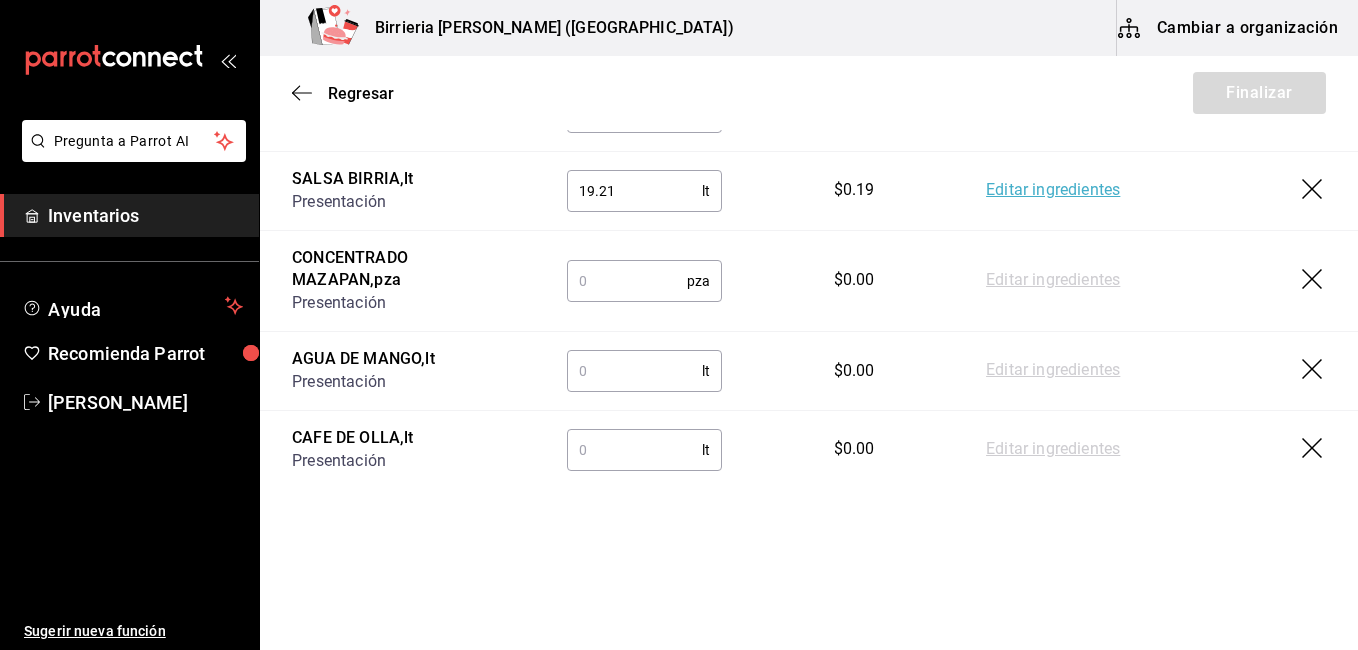 click at bounding box center [627, 281] 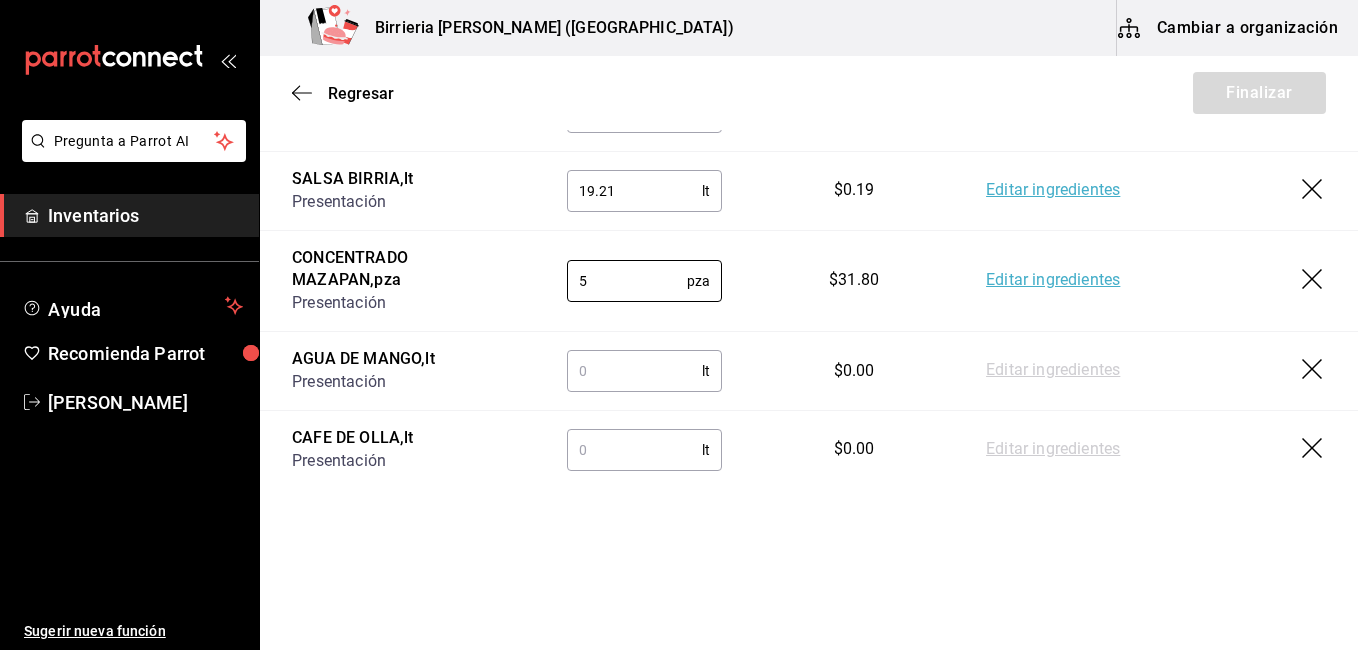 type on "5" 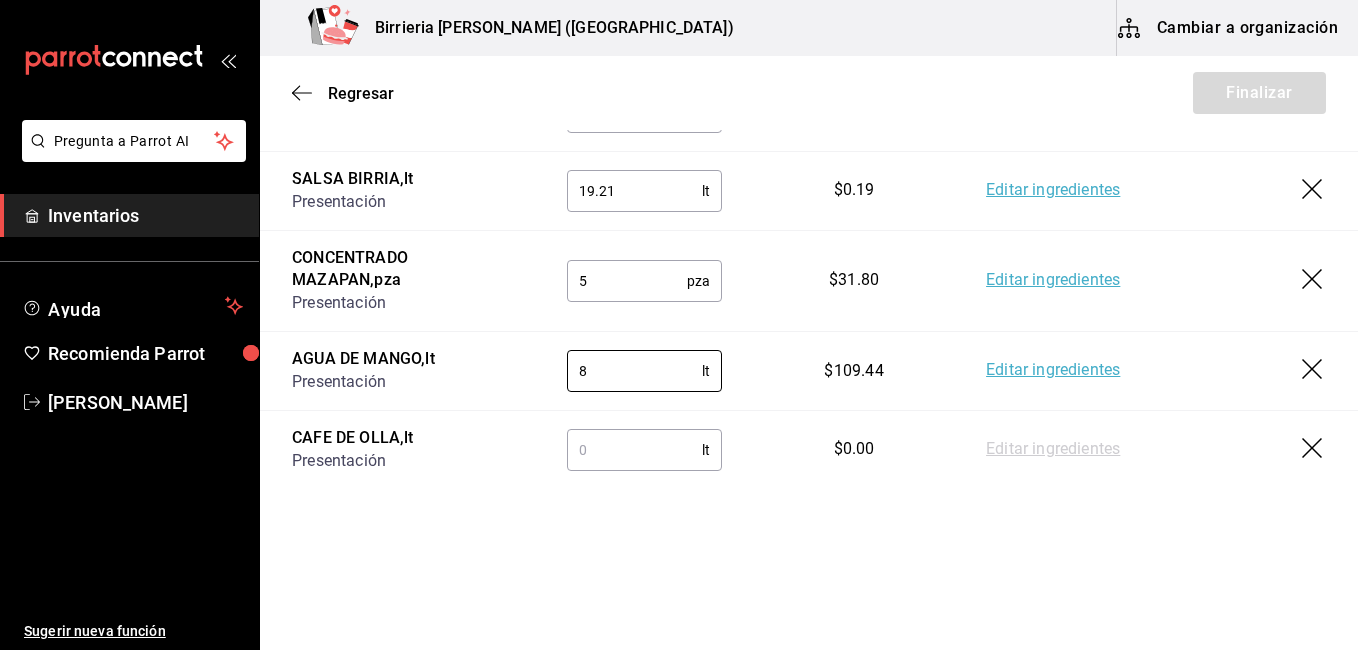 type on "8" 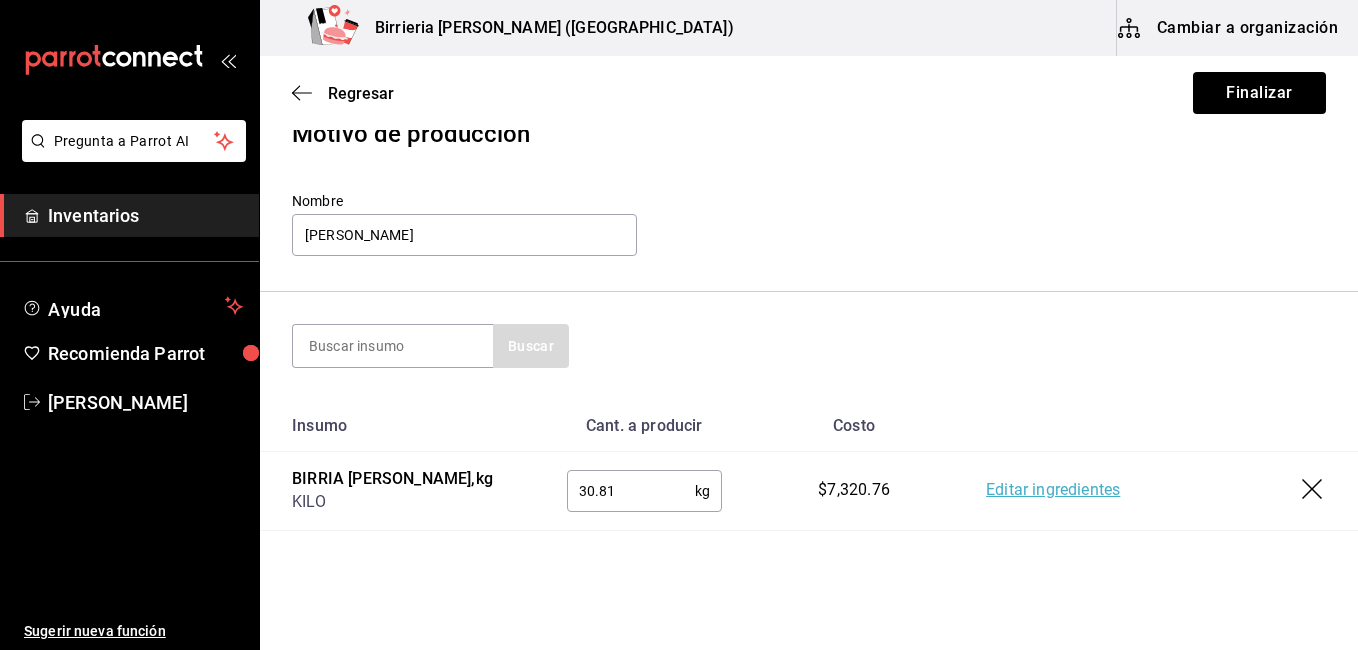 scroll, scrollTop: 0, scrollLeft: 0, axis: both 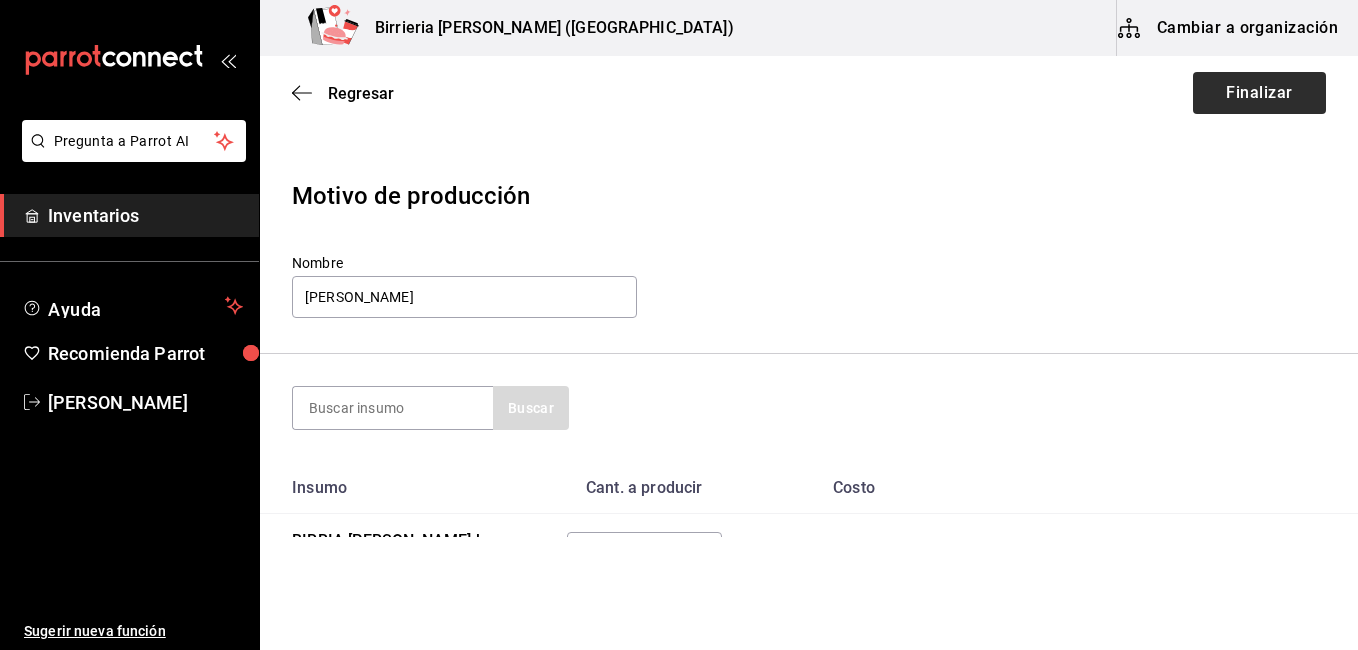 type on "6.47" 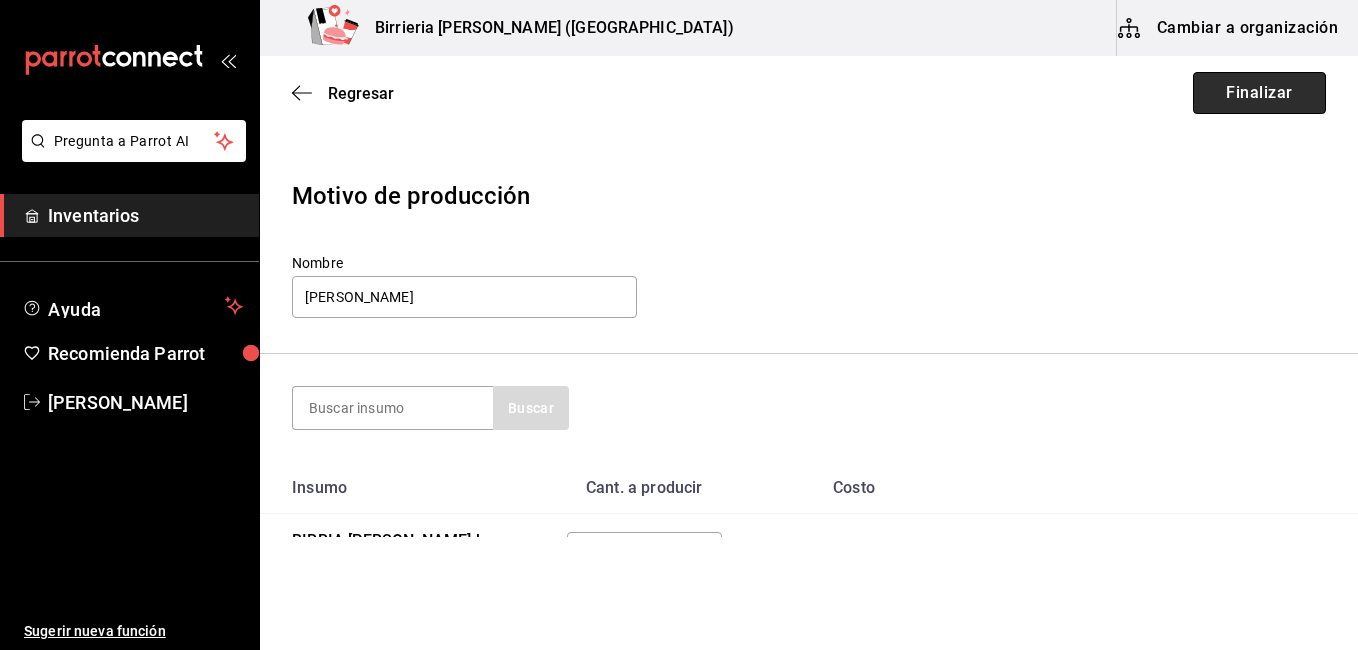 click on "Finalizar" at bounding box center [1259, 93] 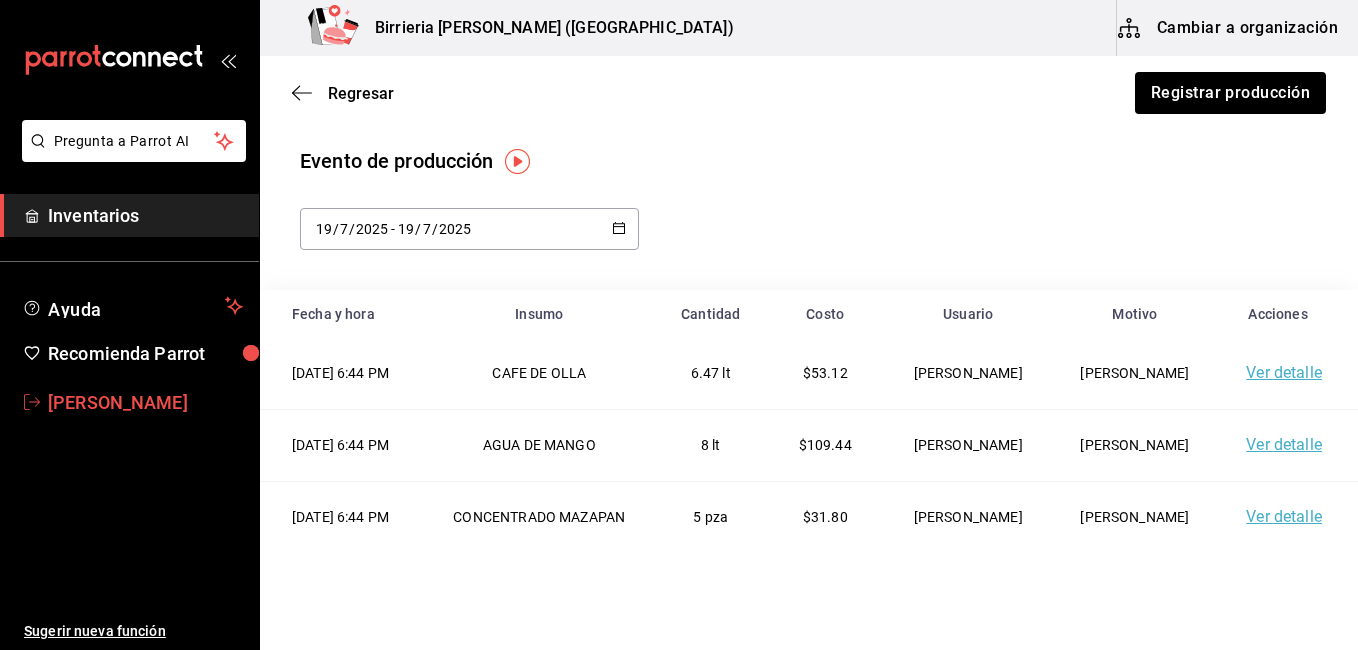 click on "Sugerir nueva función" at bounding box center (129, 537) 